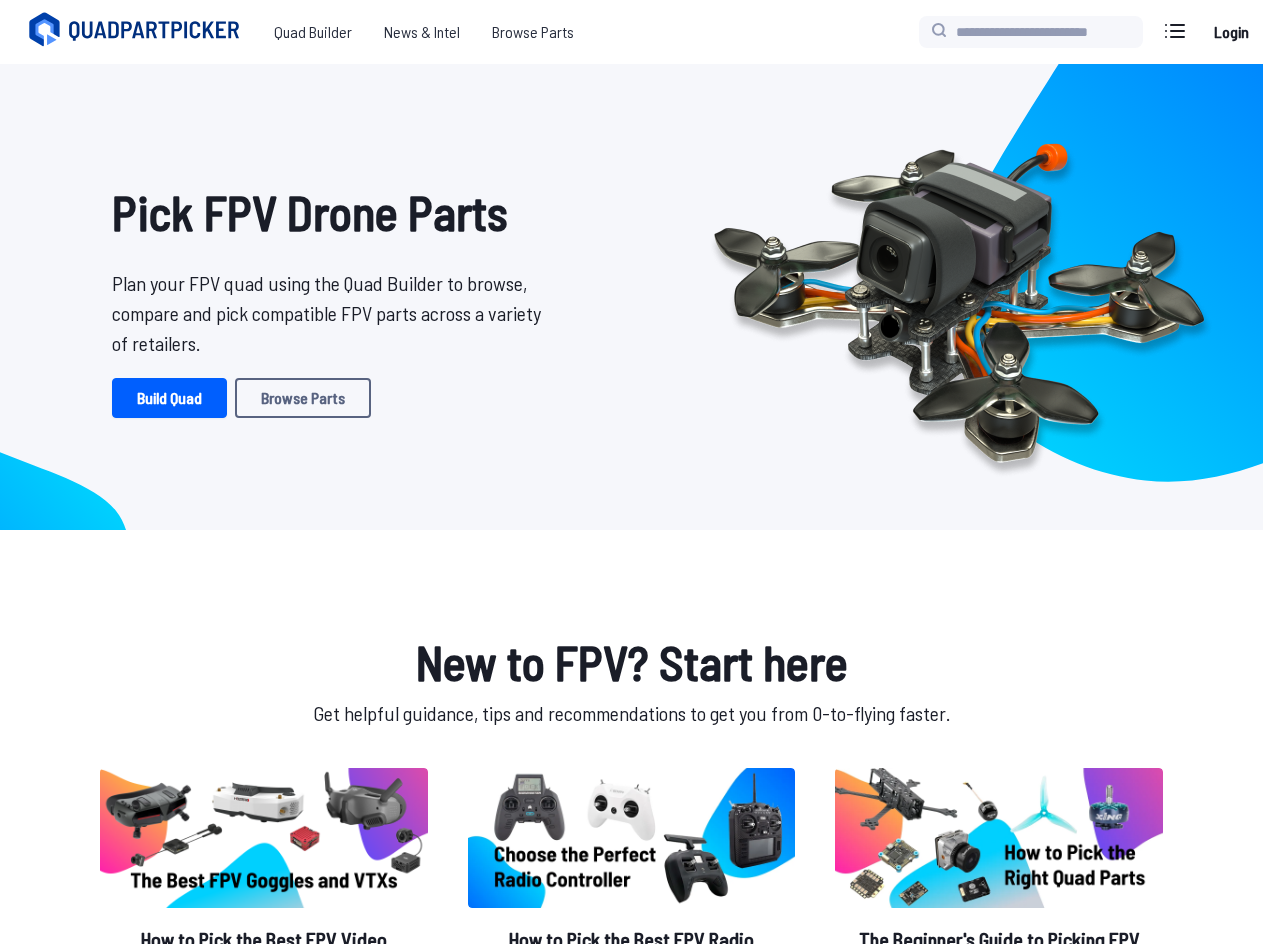 scroll, scrollTop: 0, scrollLeft: 0, axis: both 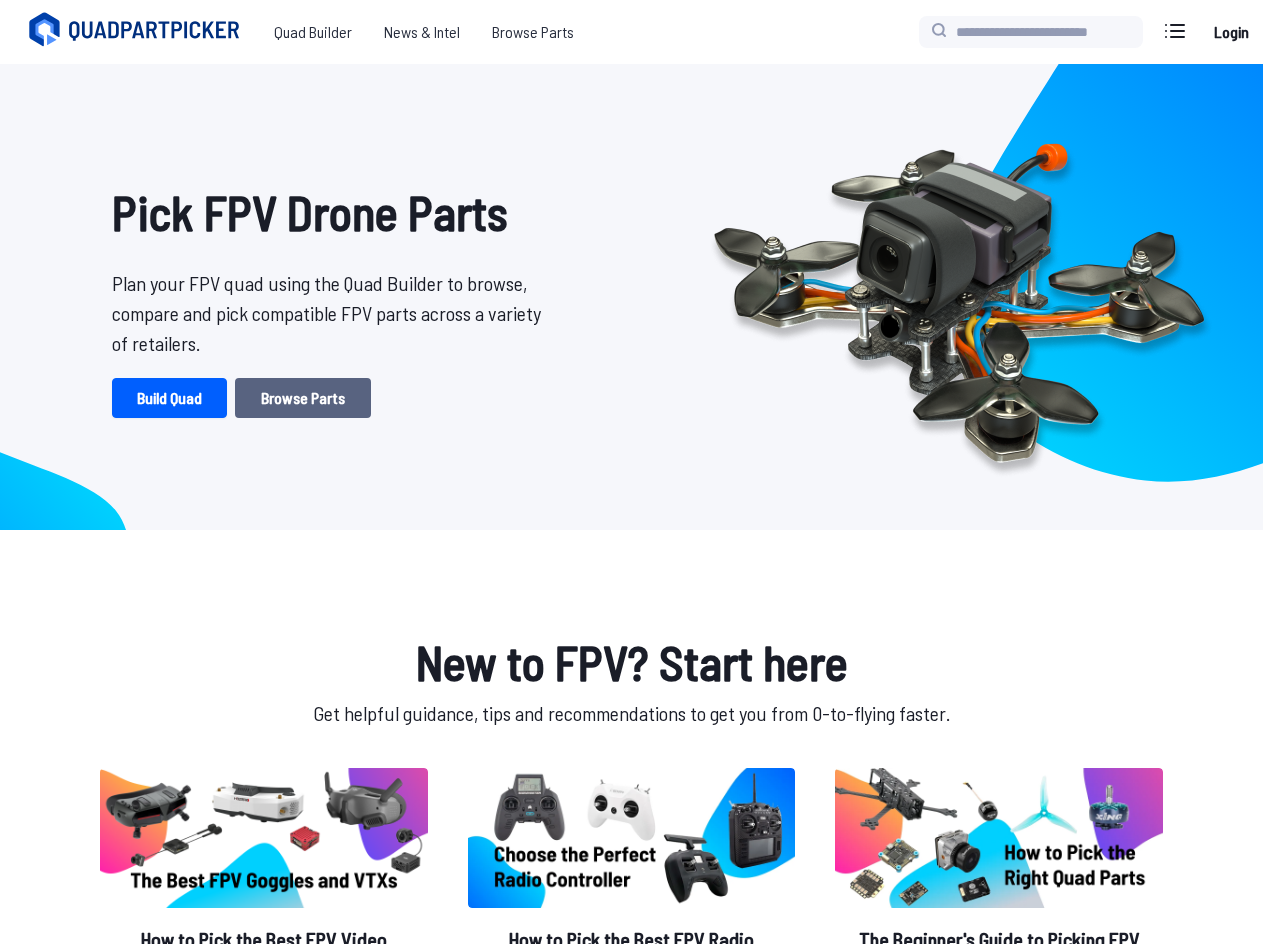 click on "Browse Parts" at bounding box center [303, 398] 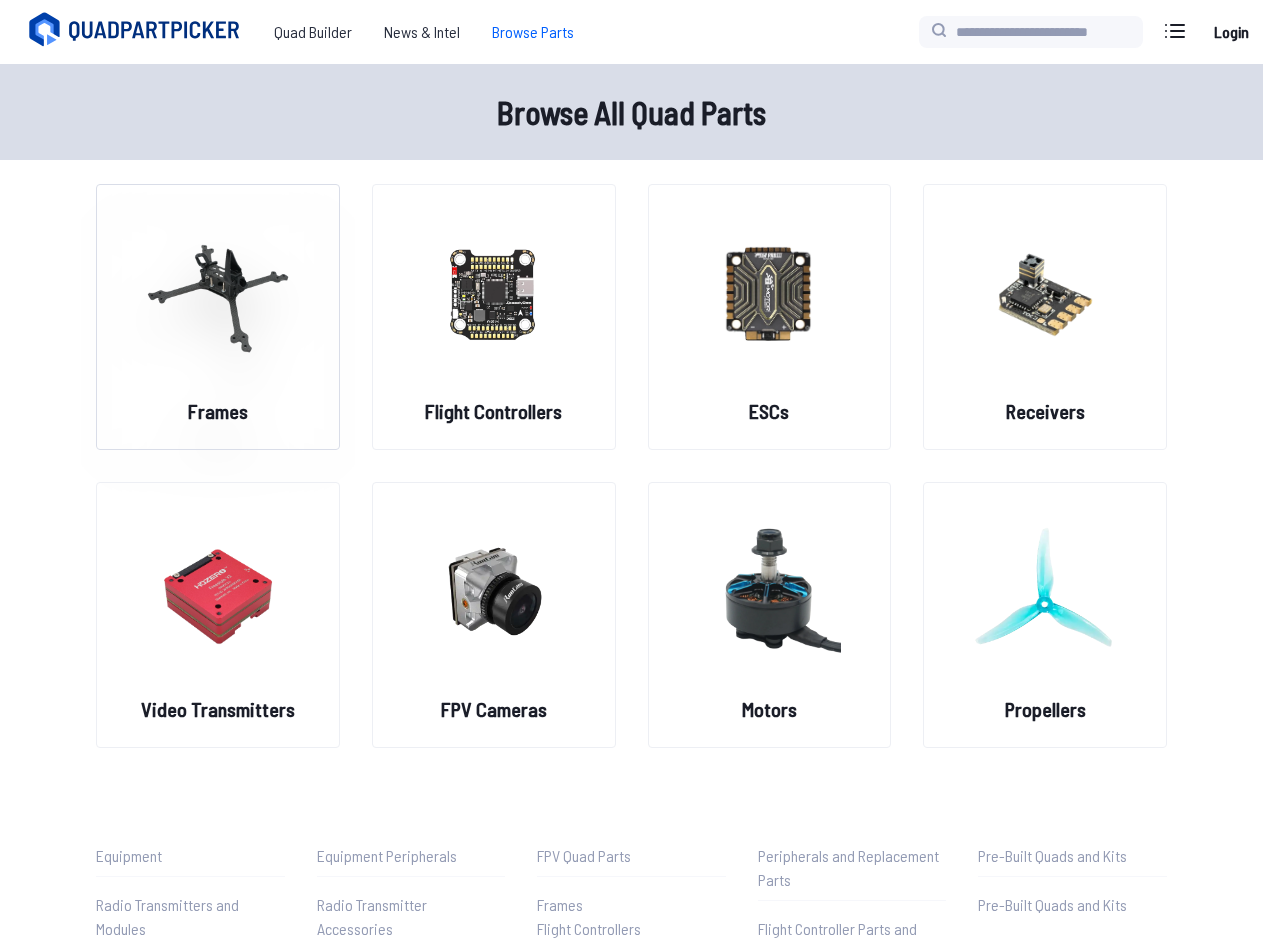 scroll, scrollTop: 0, scrollLeft: 0, axis: both 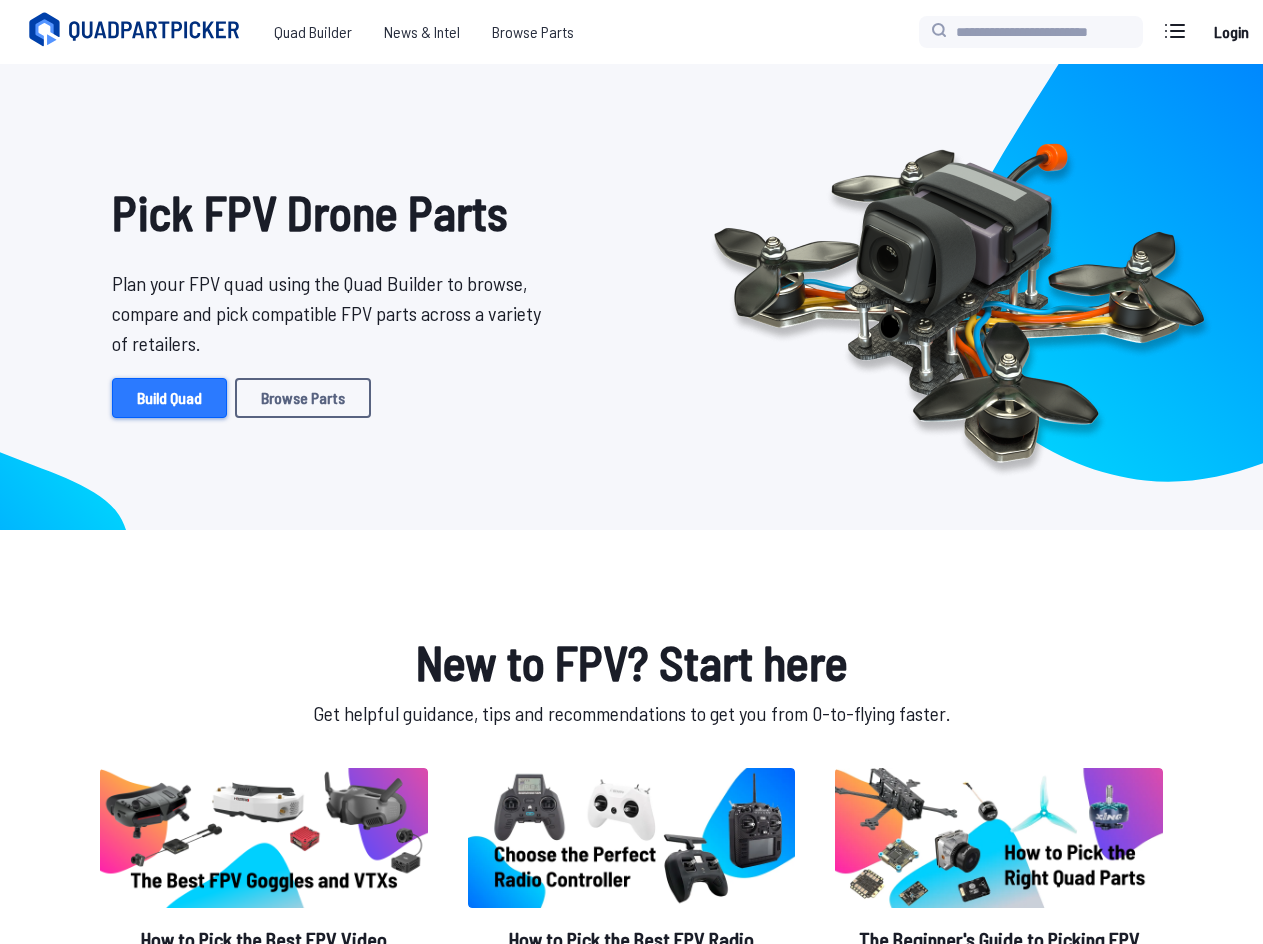 click on "Build Quad" at bounding box center [169, 398] 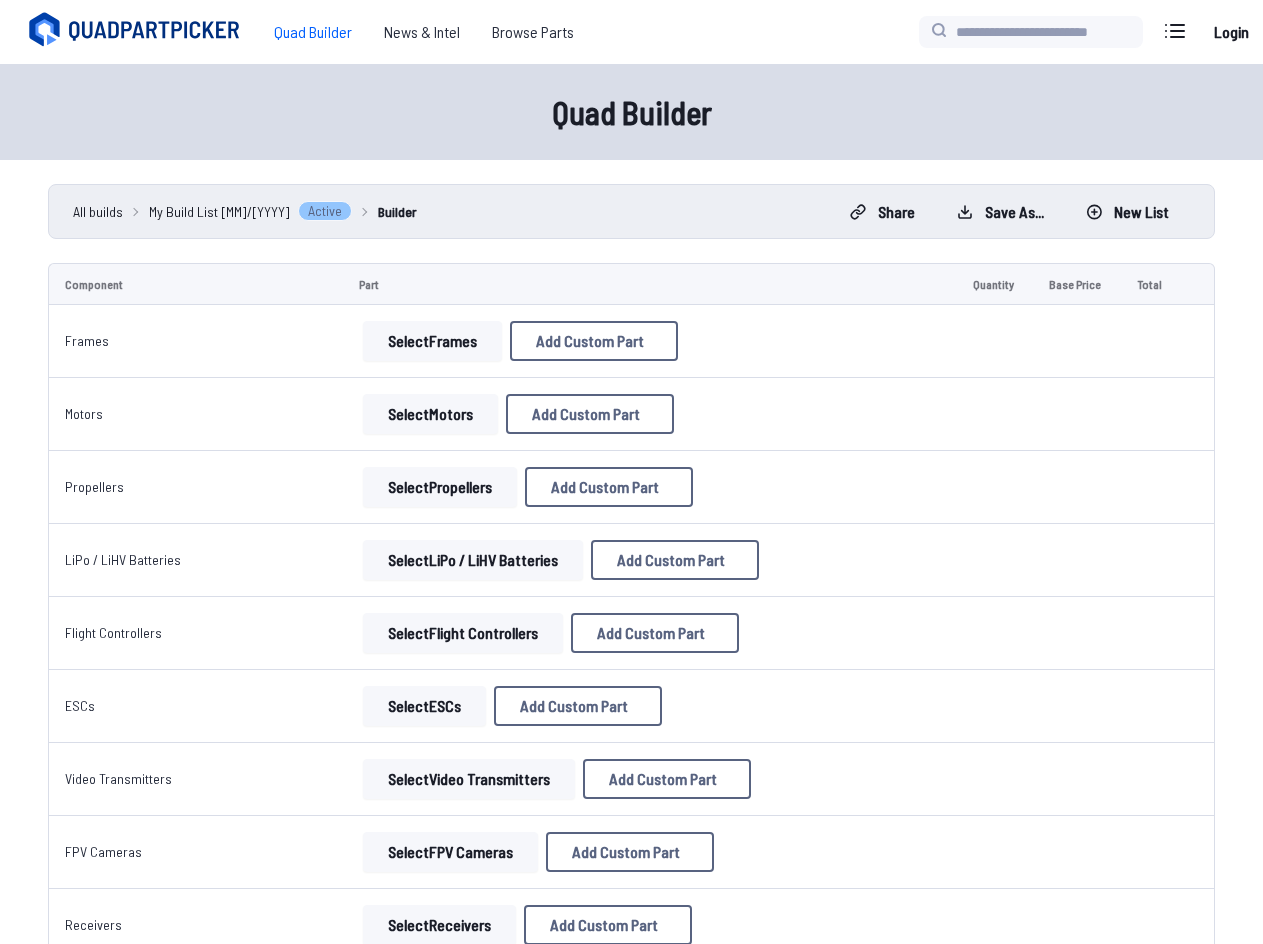 scroll, scrollTop: 0, scrollLeft: 0, axis: both 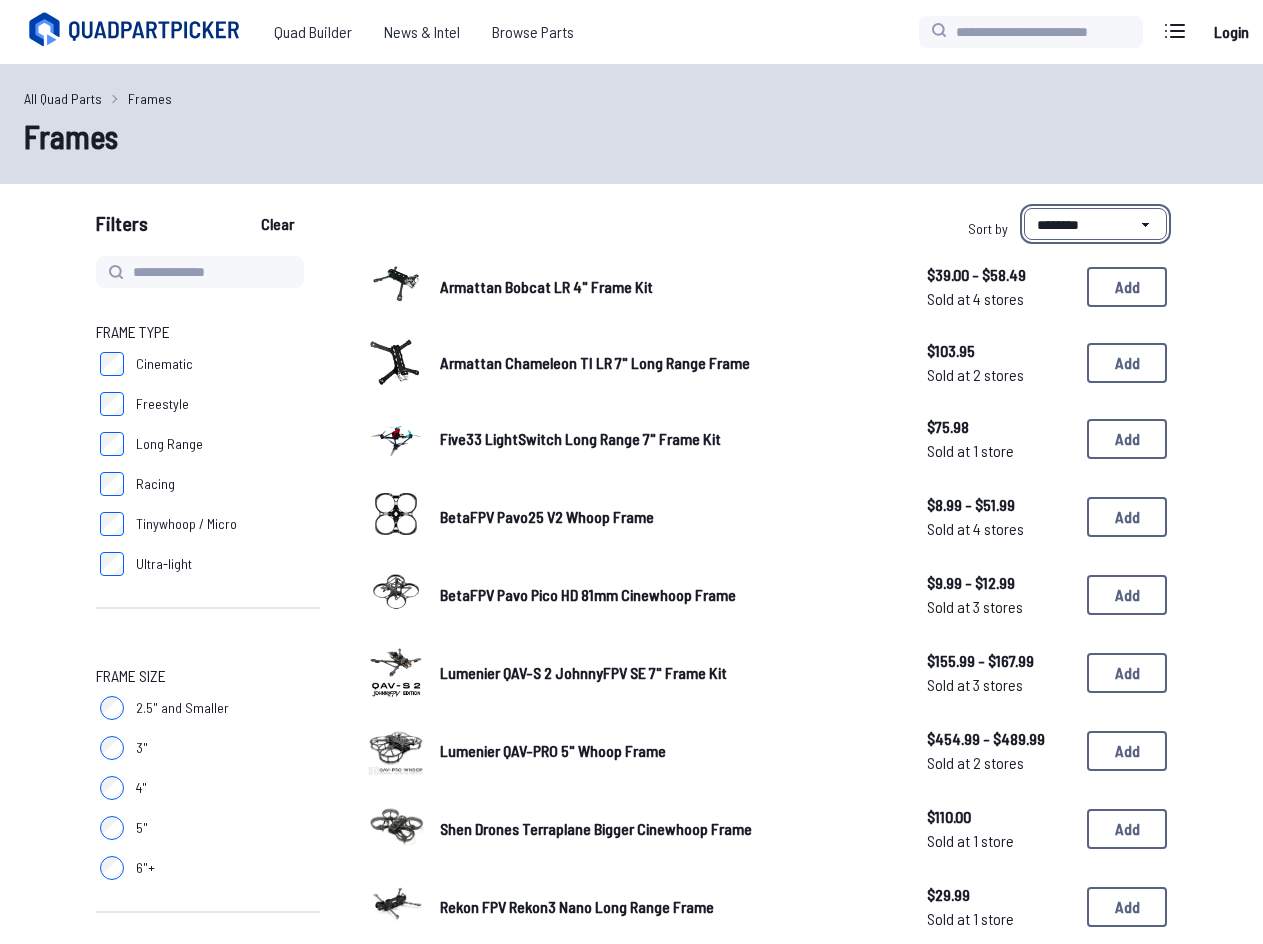 click on "**********" at bounding box center (1095, 224) 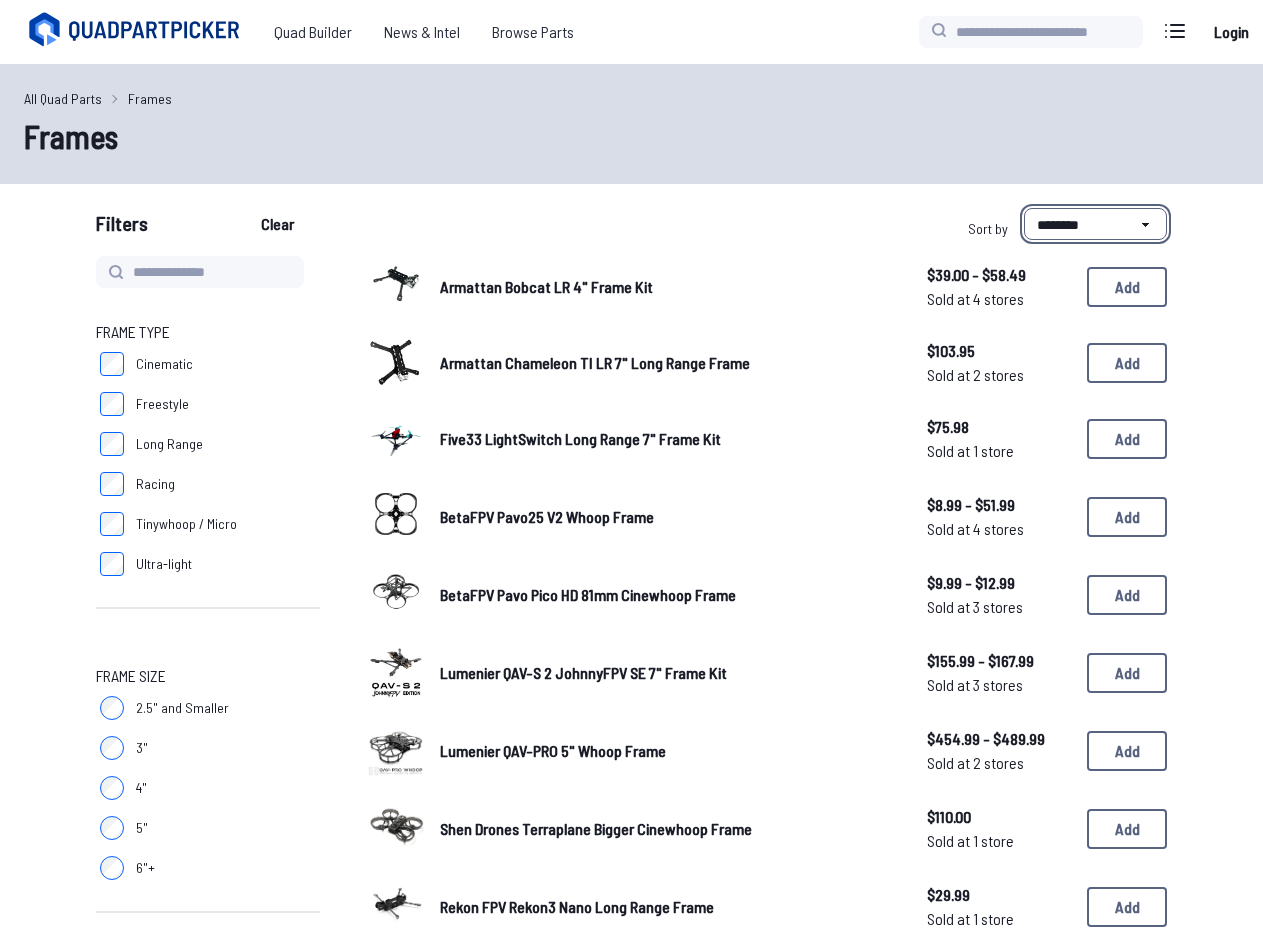 select on "*********" 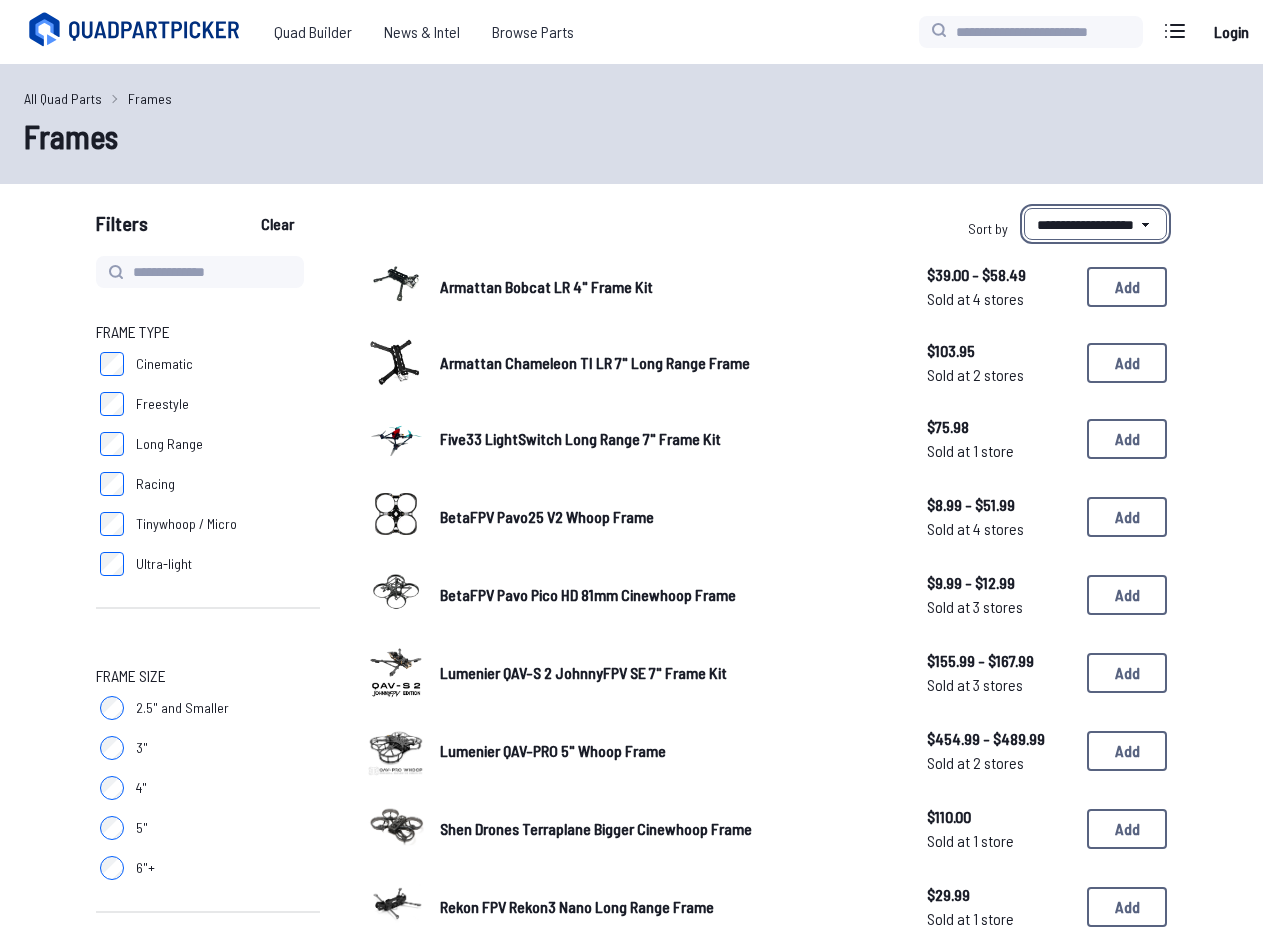 click on "**********" at bounding box center (1095, 224) 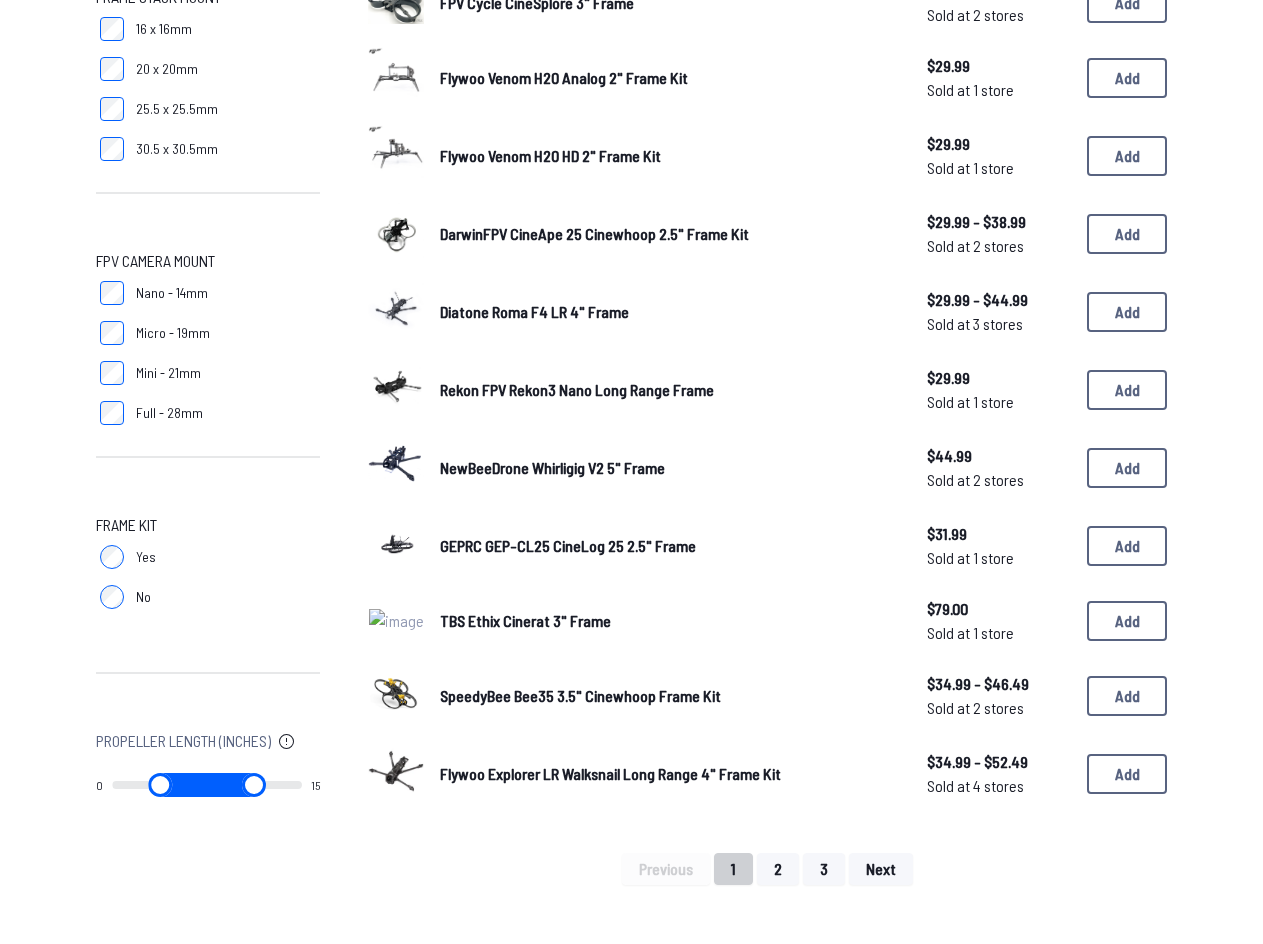 scroll, scrollTop: 1000, scrollLeft: 0, axis: vertical 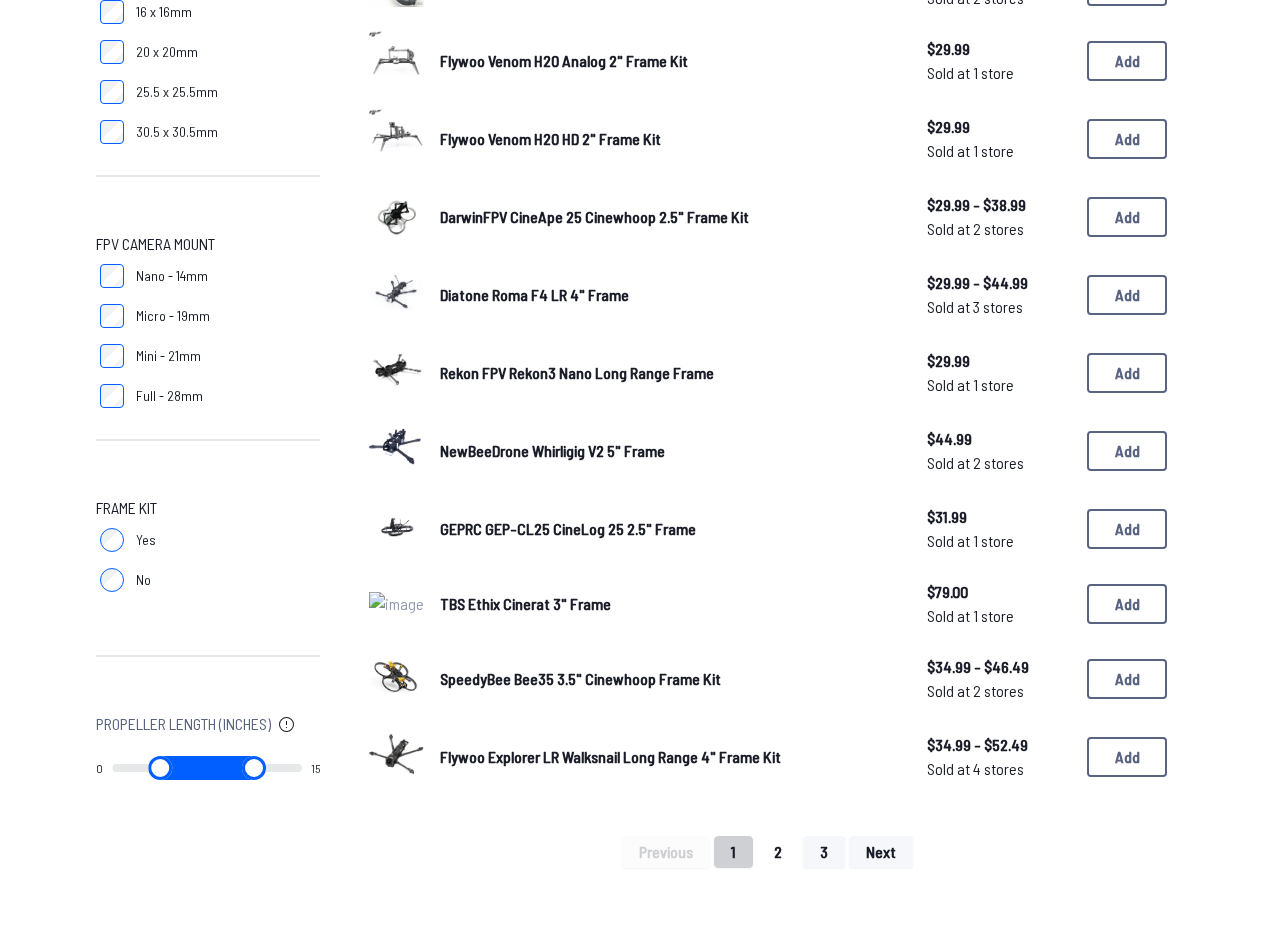 click on "2" at bounding box center [778, 852] 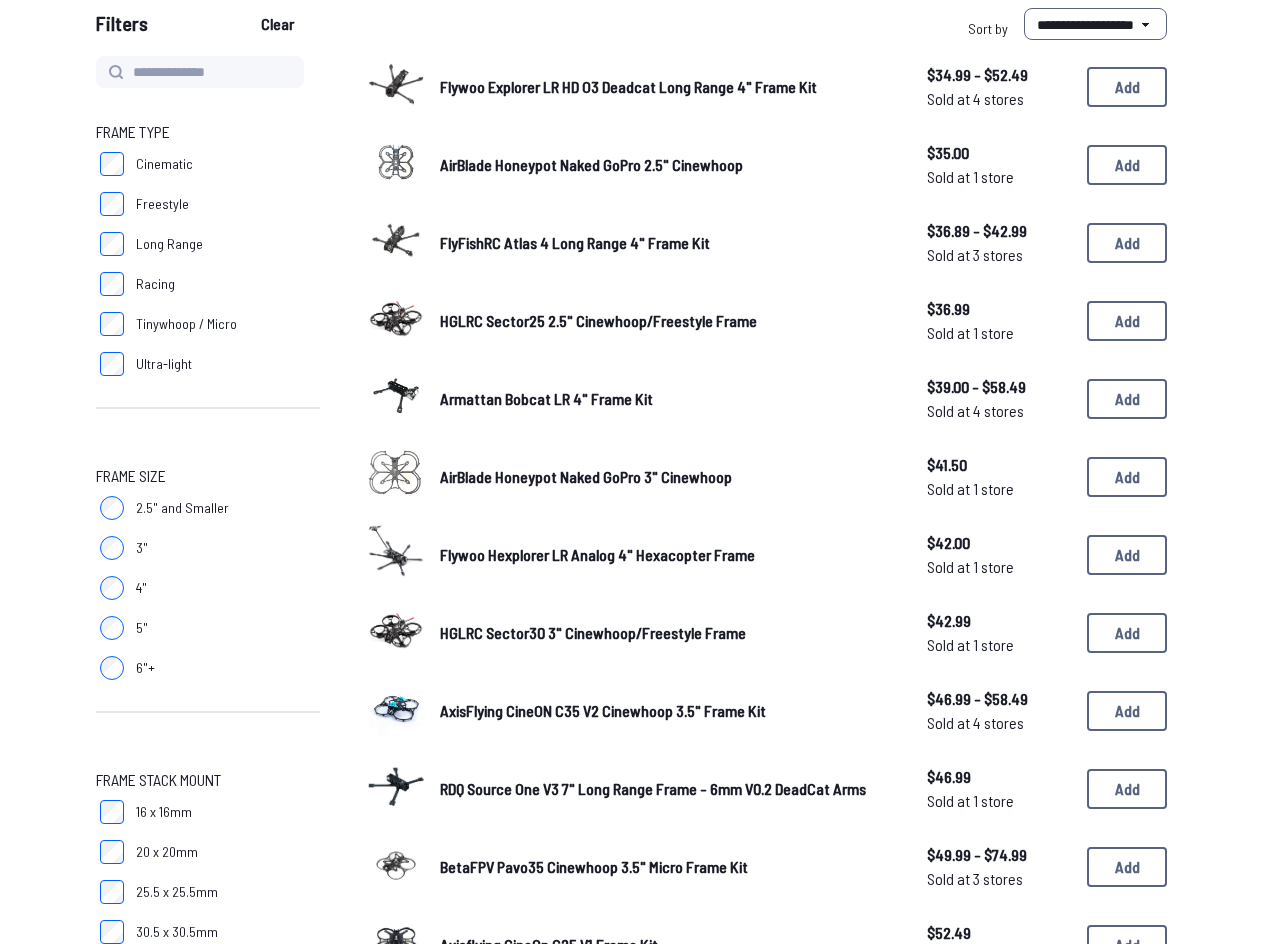 scroll, scrollTop: 500, scrollLeft: 0, axis: vertical 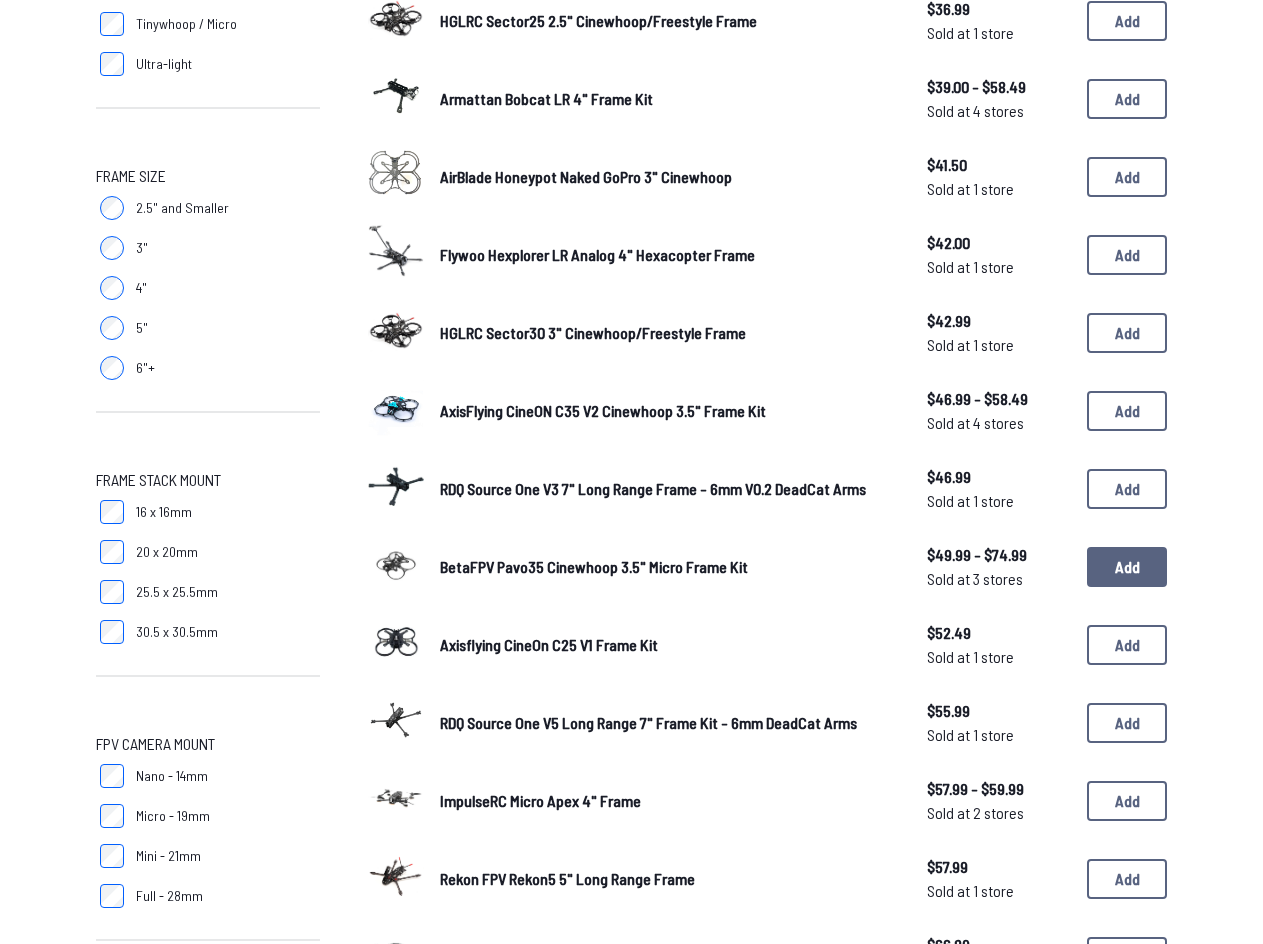 click on "Add" at bounding box center (1127, 567) 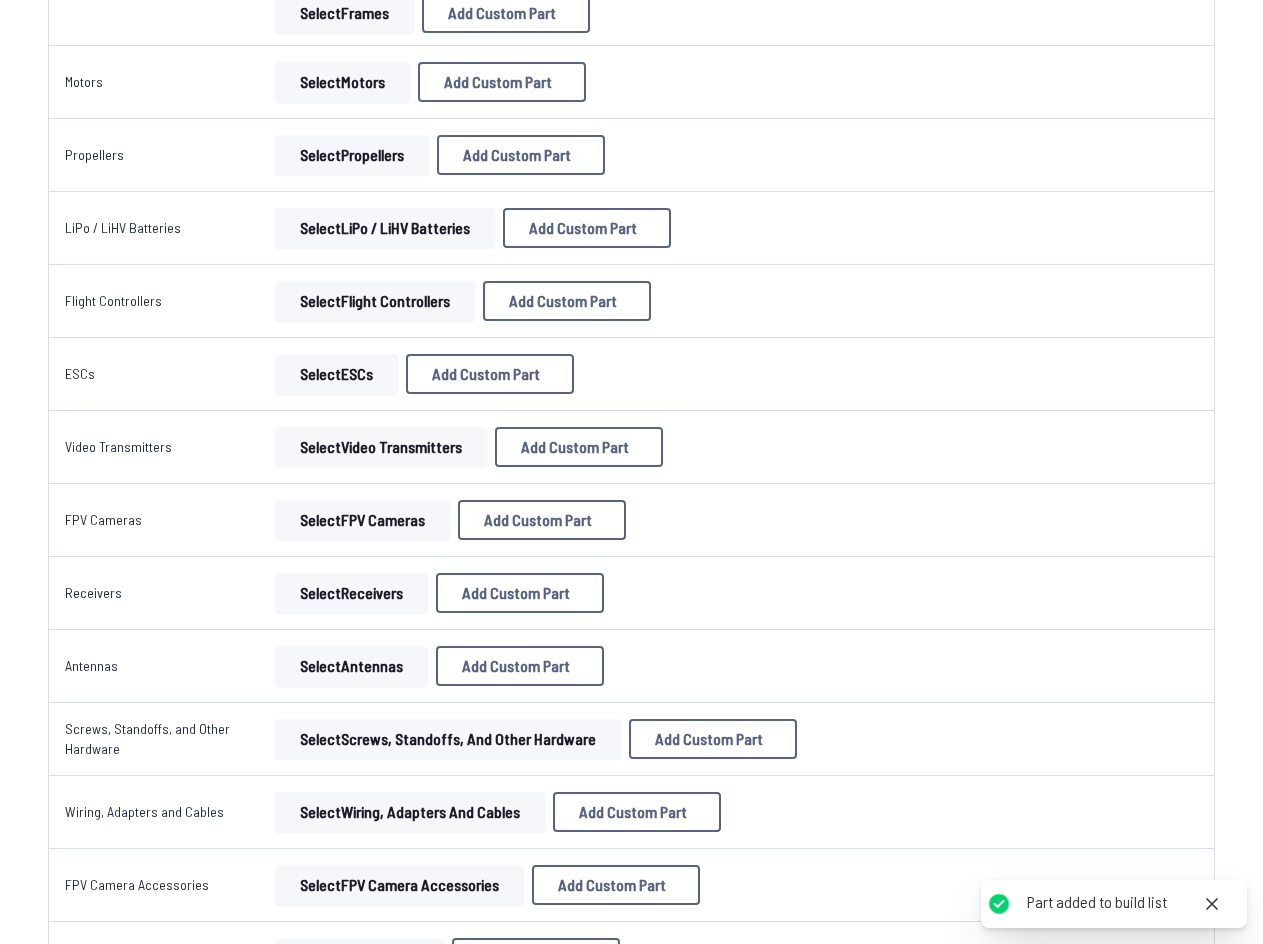 scroll, scrollTop: 0, scrollLeft: 0, axis: both 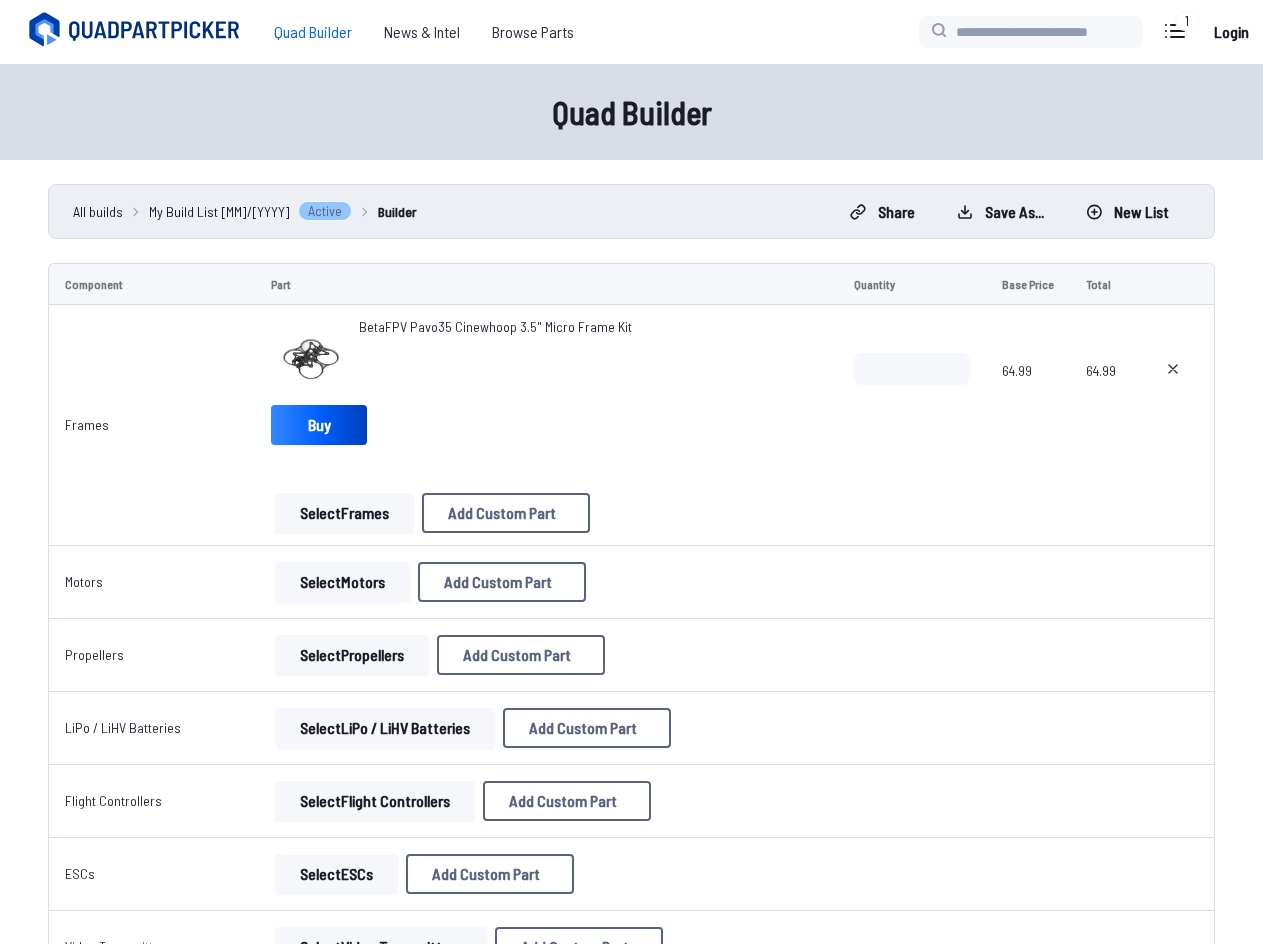 click on "Select  Motors" at bounding box center [342, 582] 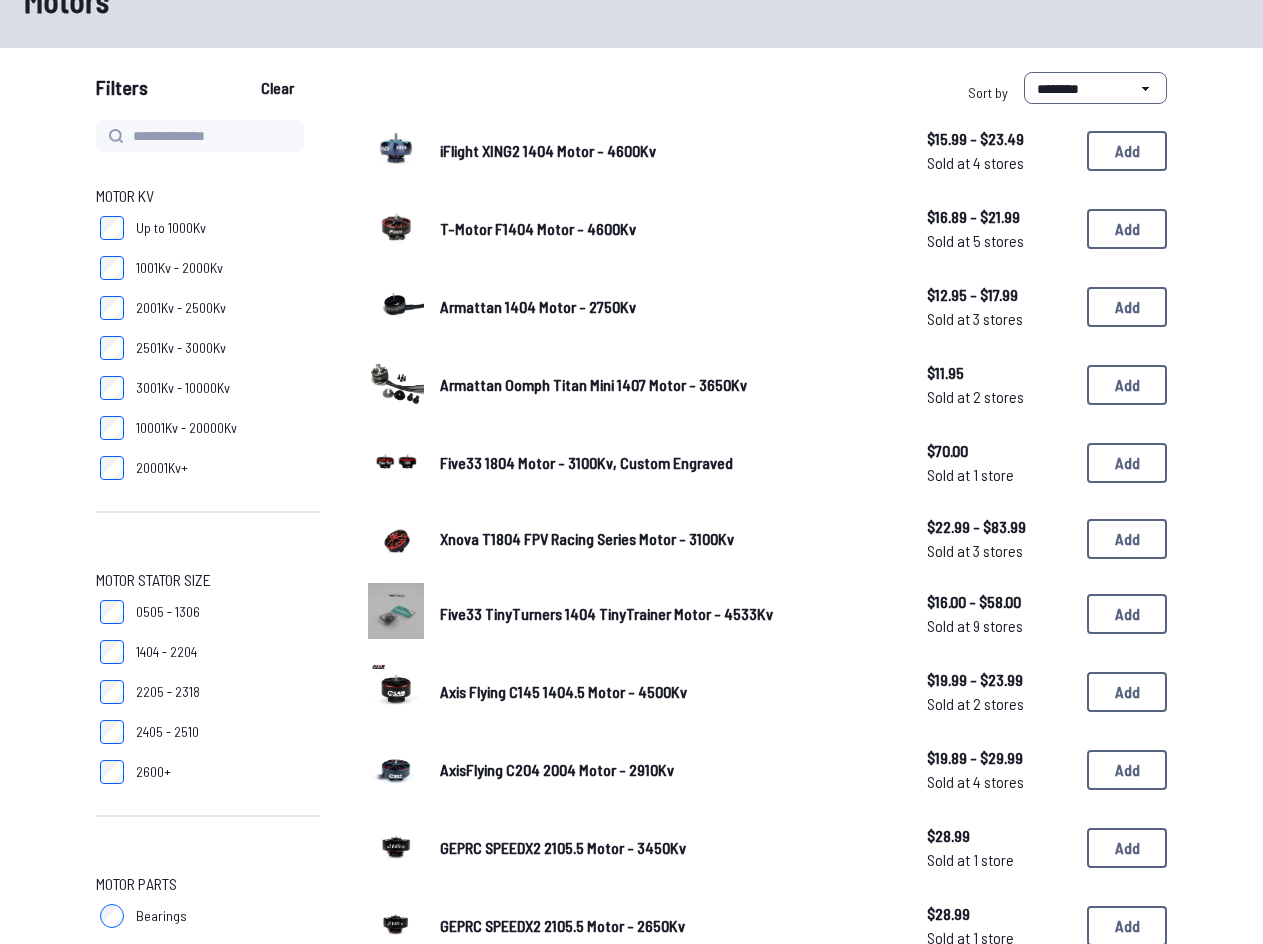 scroll, scrollTop: 100, scrollLeft: 0, axis: vertical 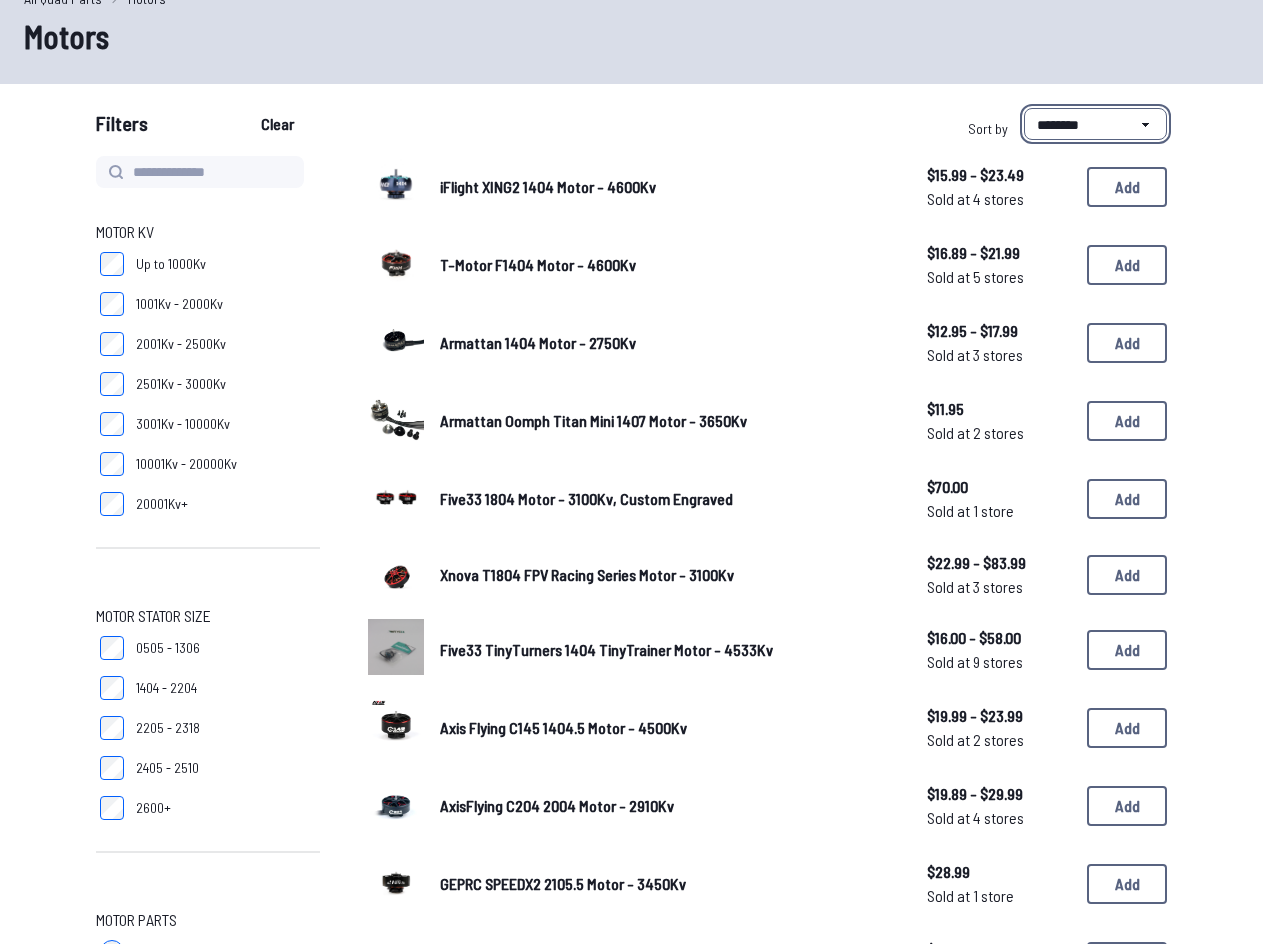 click on "**********" at bounding box center (1095, 124) 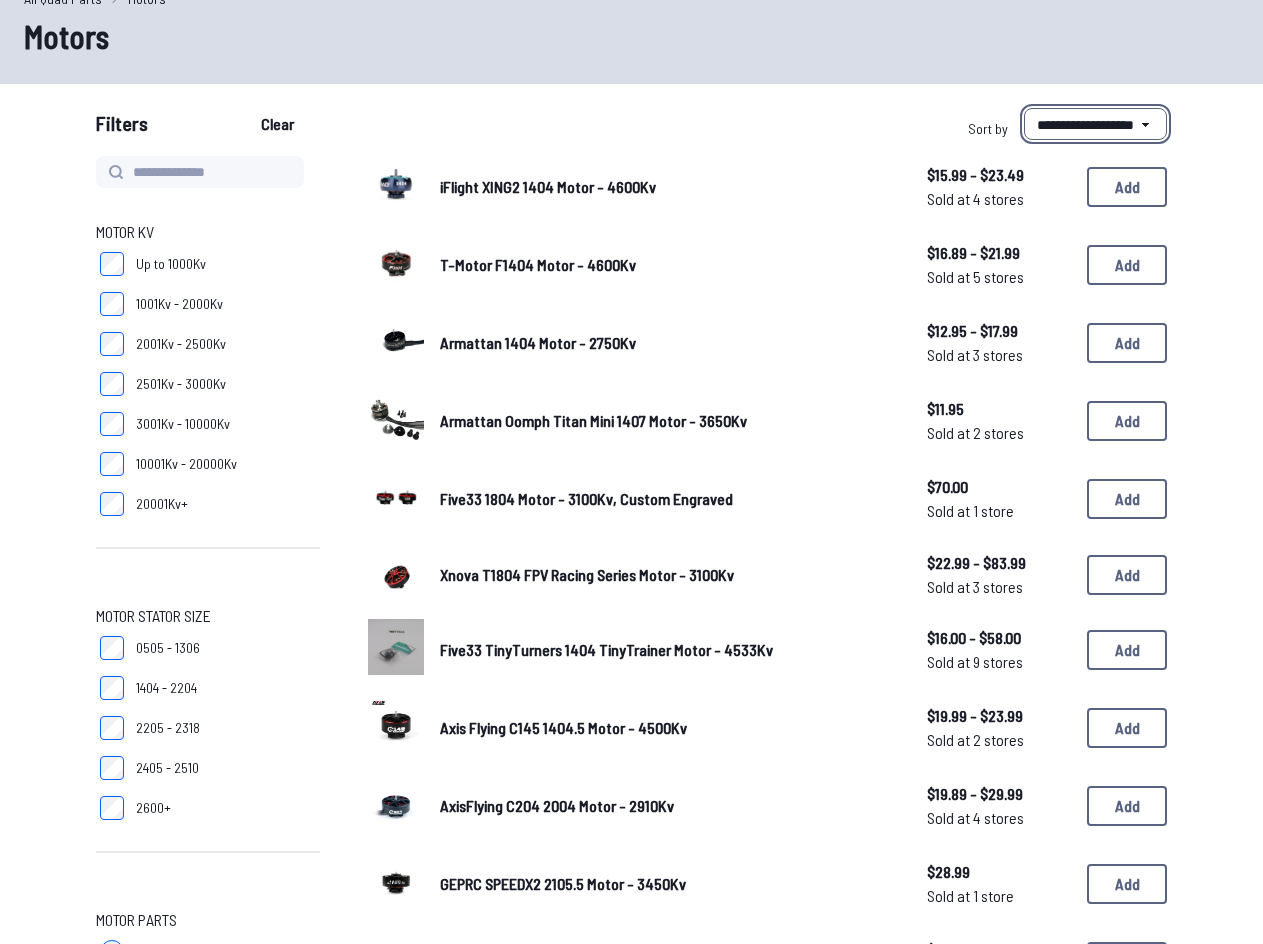 click on "**********" at bounding box center (1095, 124) 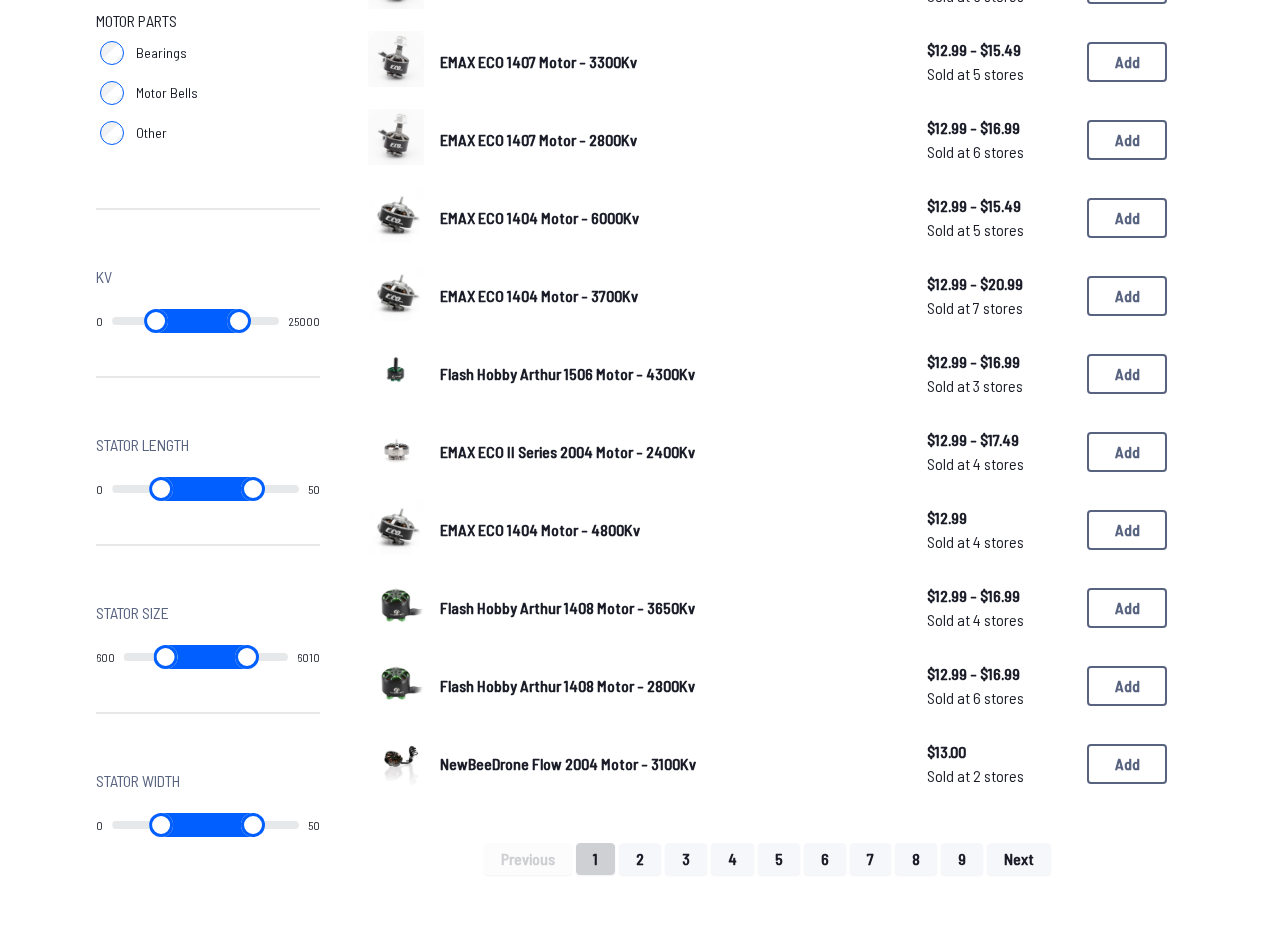 scroll, scrollTop: 1000, scrollLeft: 0, axis: vertical 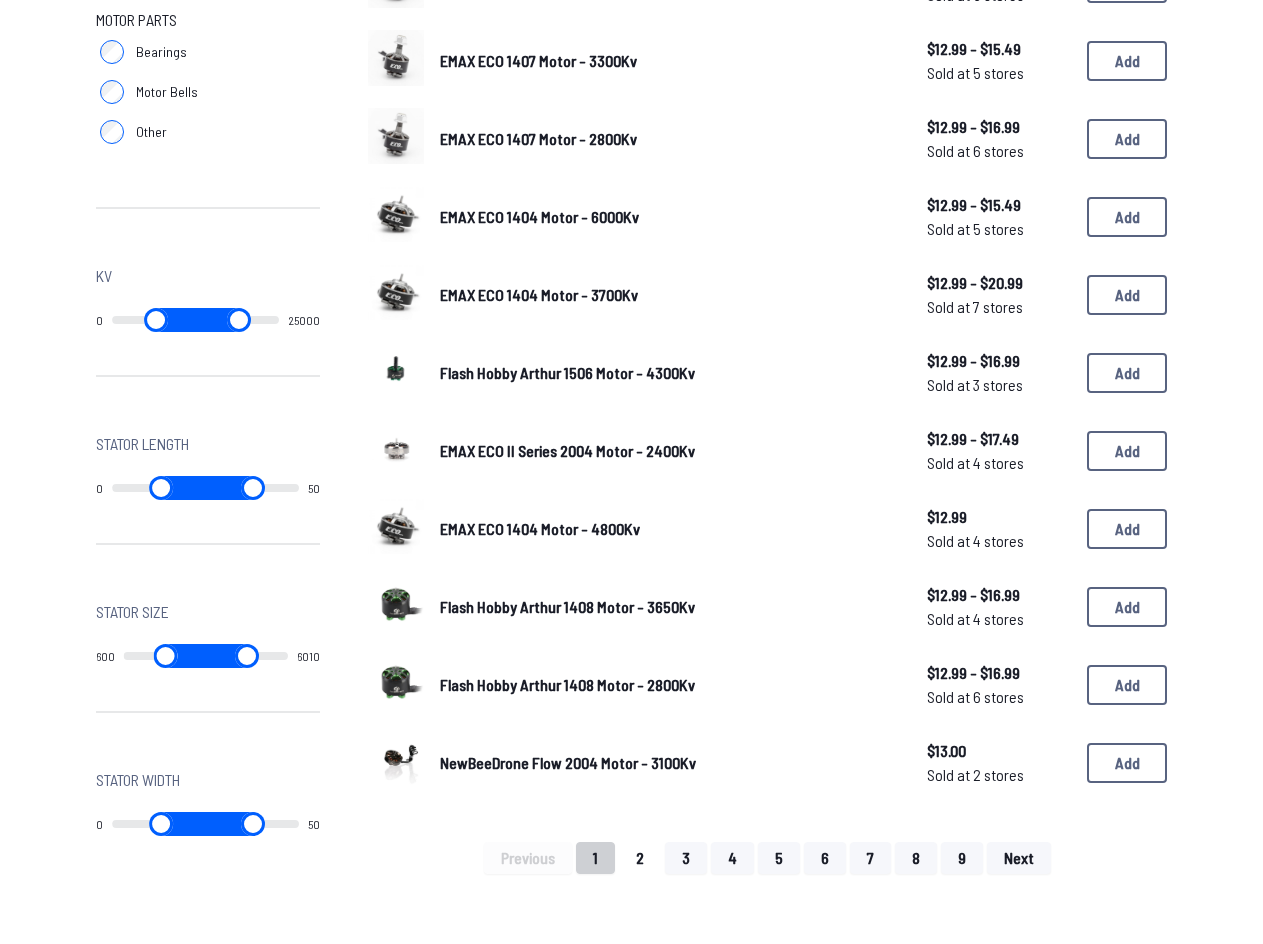 click on "2" at bounding box center (640, 858) 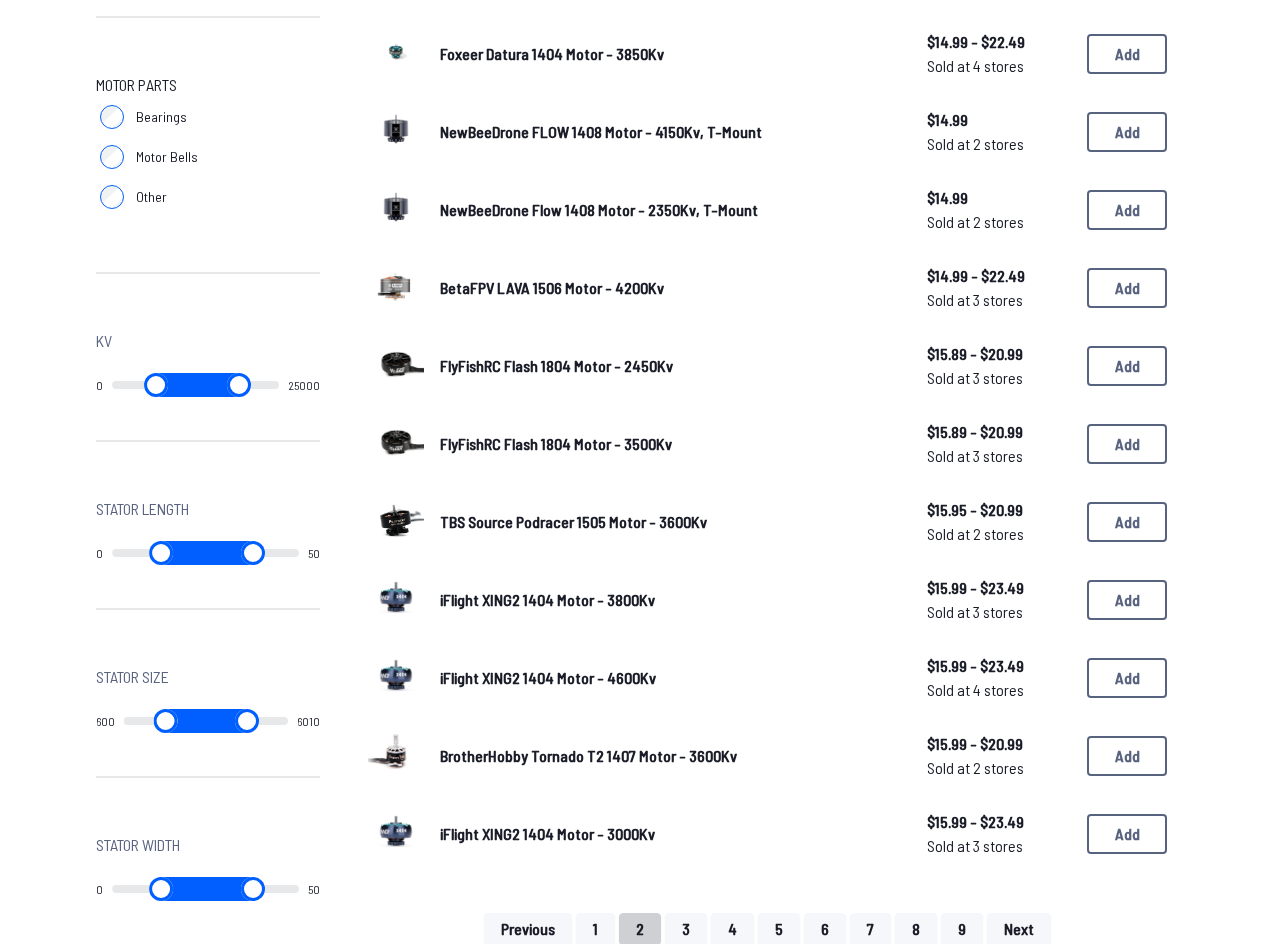scroll, scrollTop: 900, scrollLeft: 0, axis: vertical 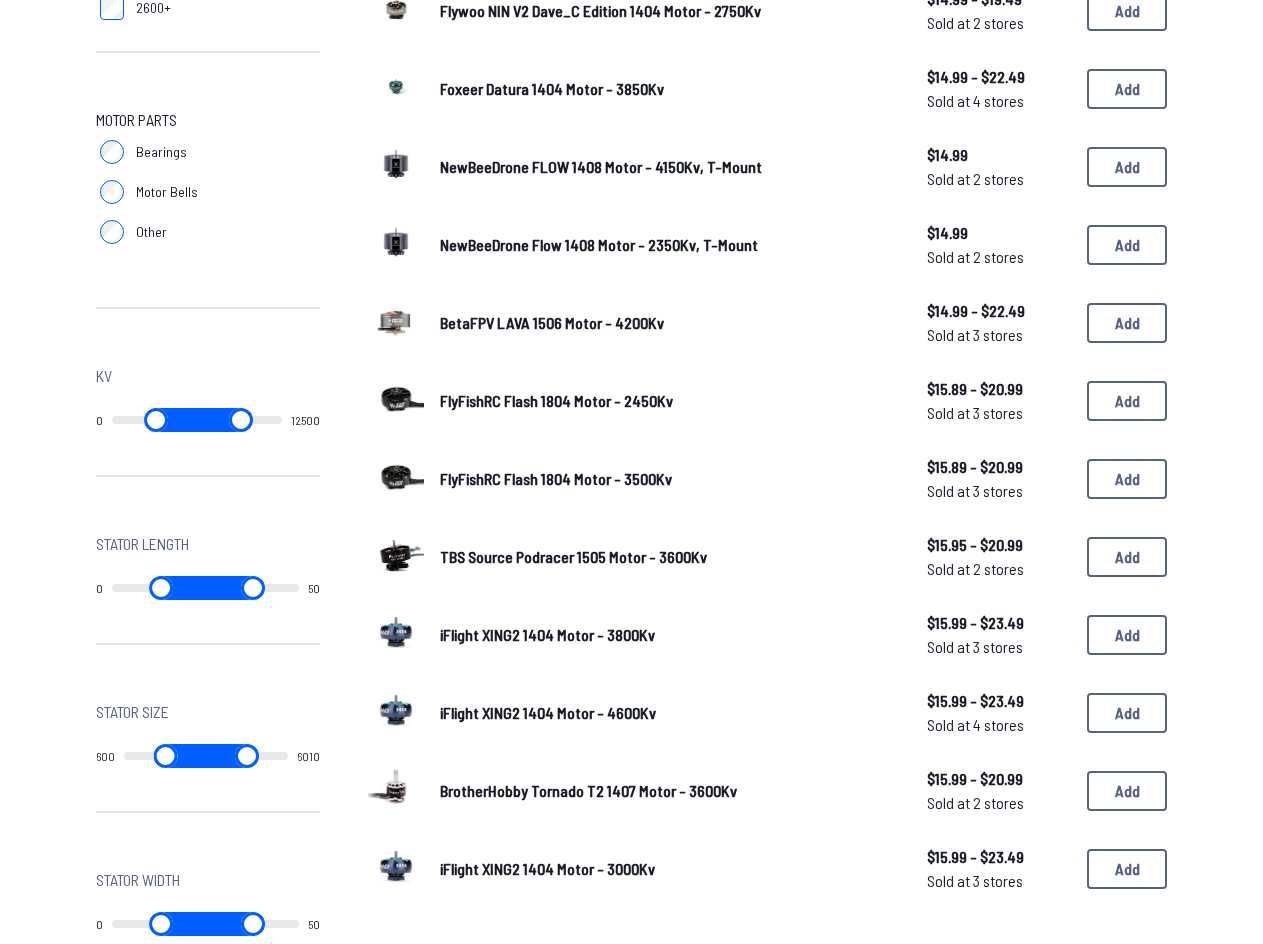drag, startPoint x: 269, startPoint y: 419, endPoint x: 178, endPoint y: 417, distance: 91.02197 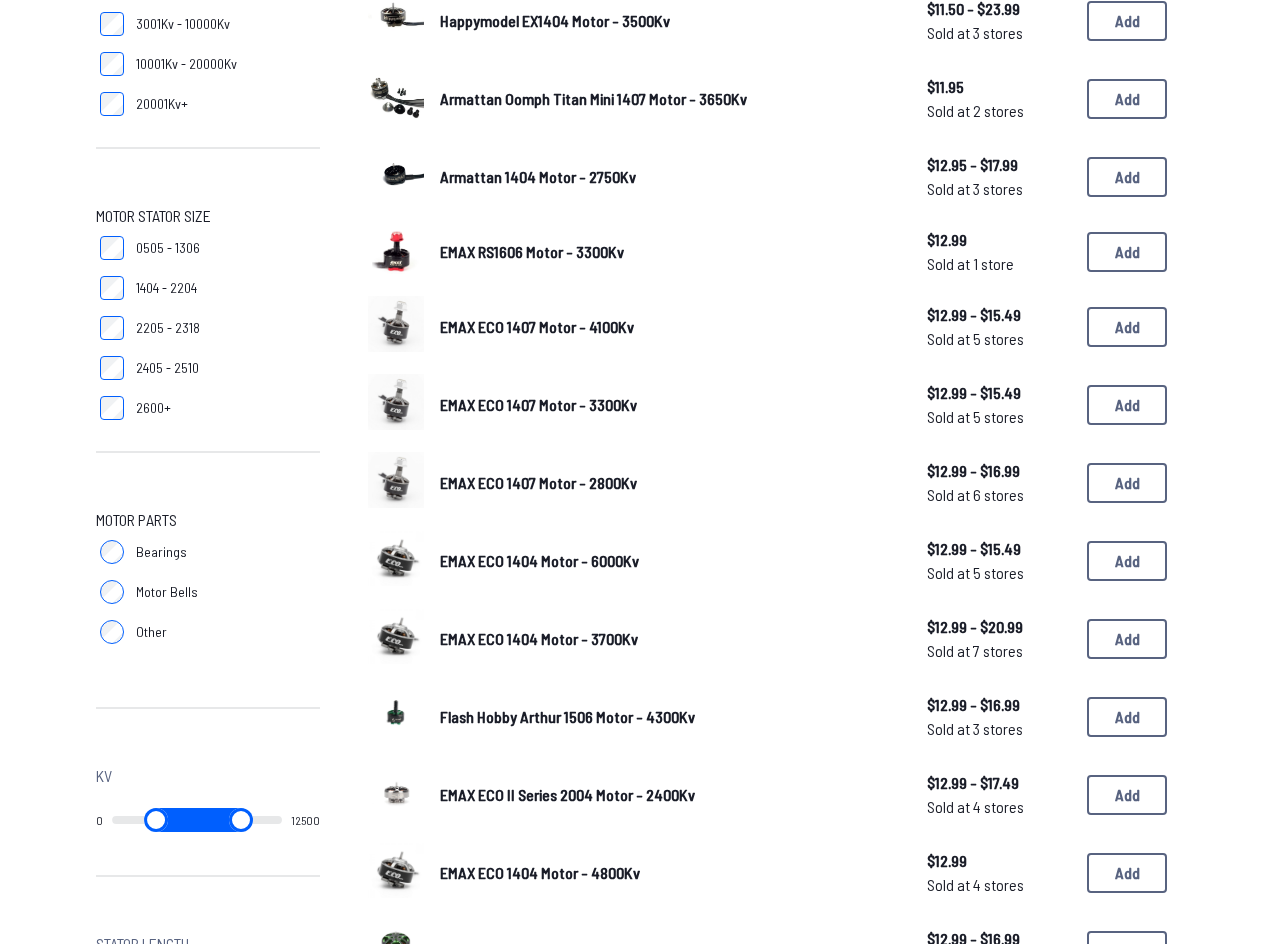 scroll, scrollTop: 800, scrollLeft: 0, axis: vertical 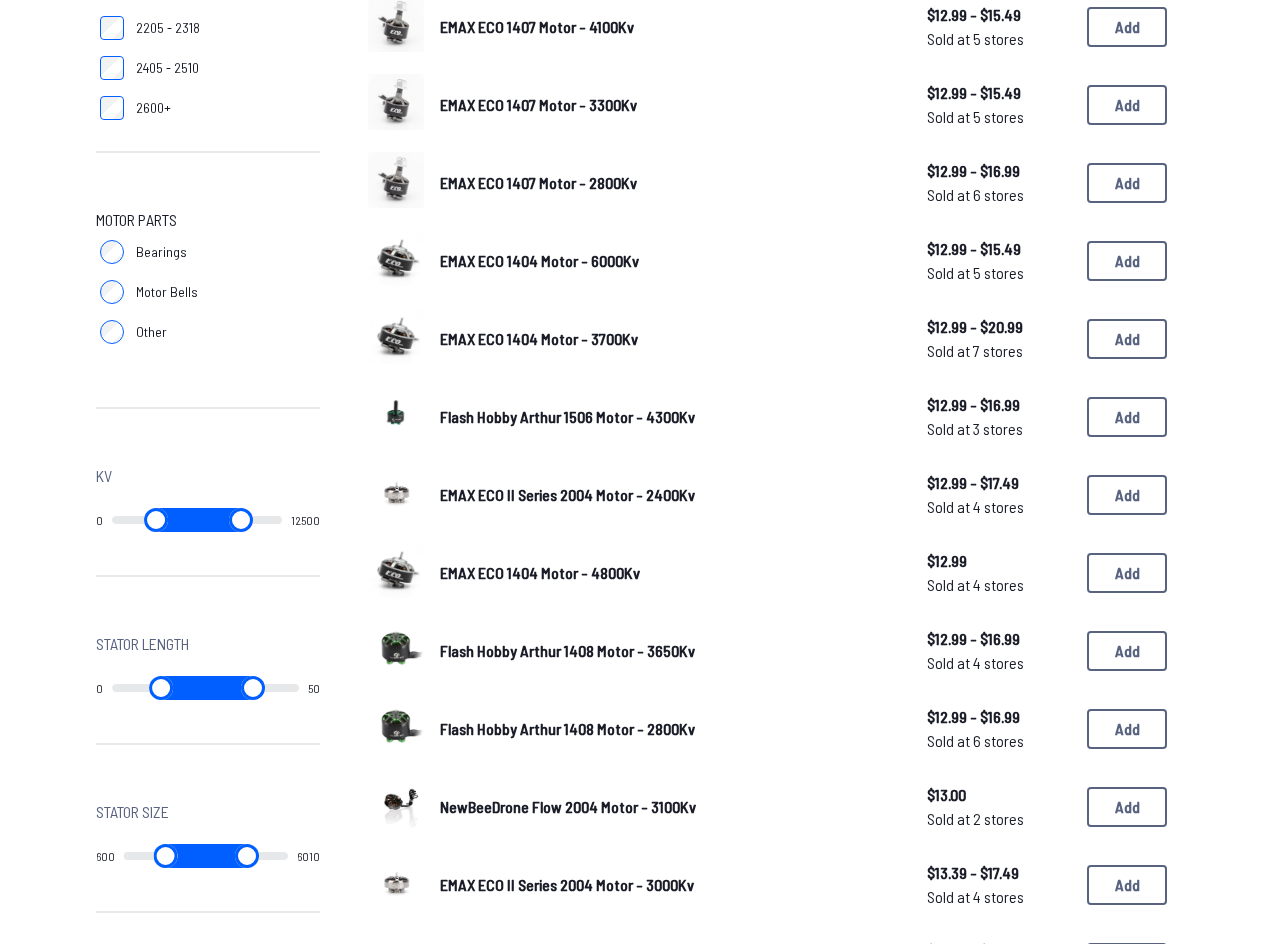 drag, startPoint x: 210, startPoint y: 518, endPoint x: 159, endPoint y: 528, distance: 51.971146 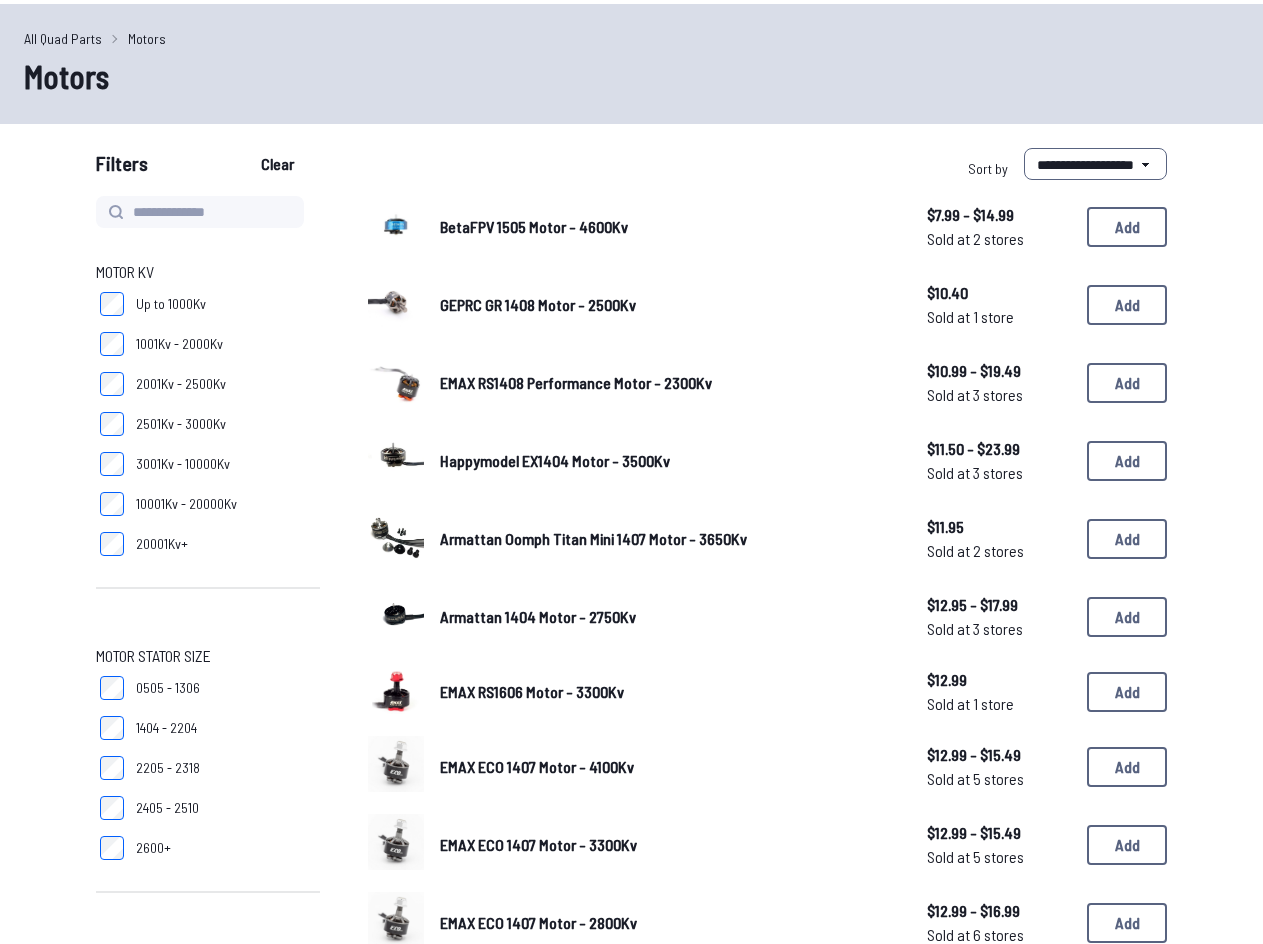 scroll, scrollTop: 0, scrollLeft: 0, axis: both 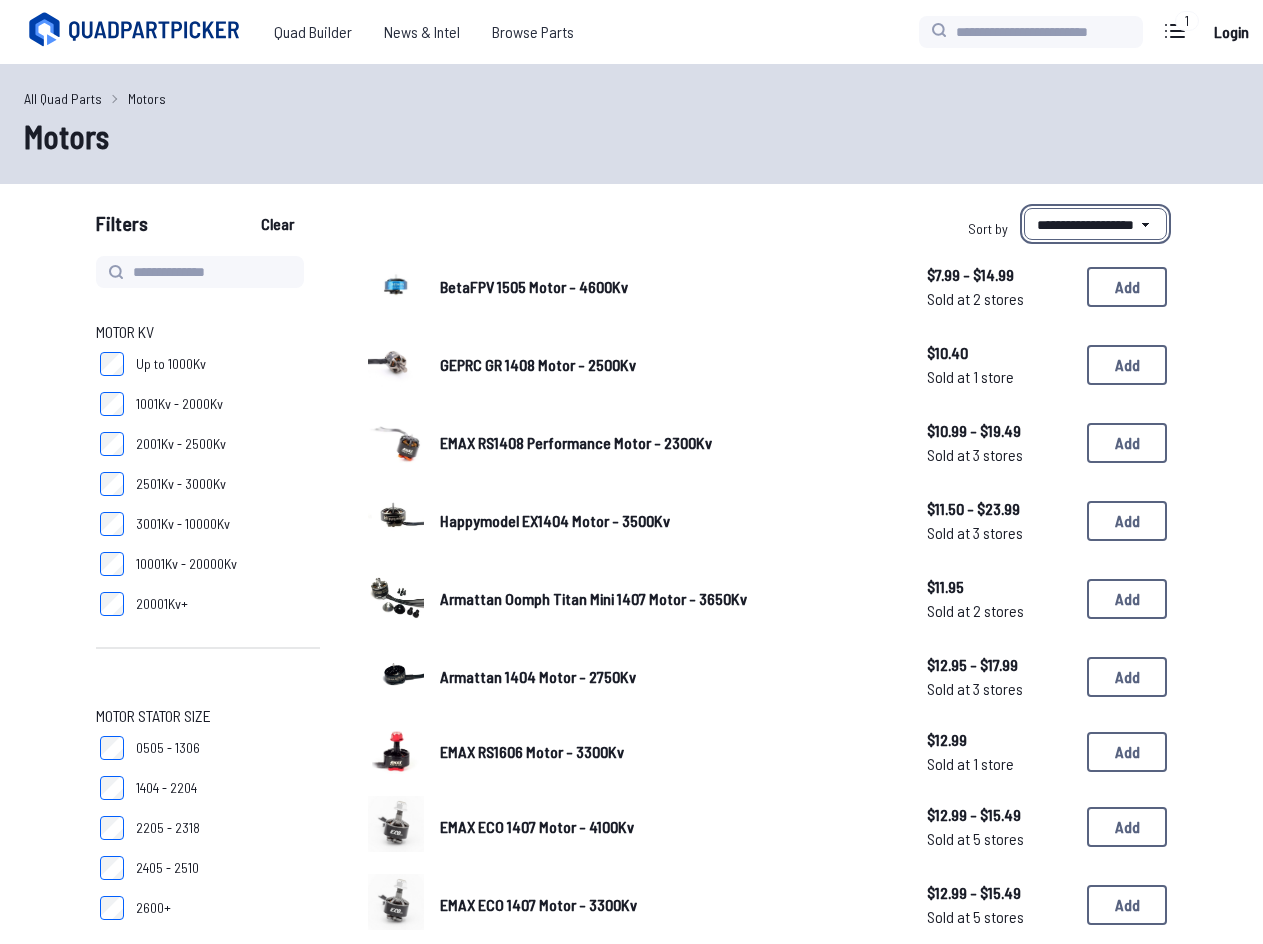 click on "**********" at bounding box center (1095, 224) 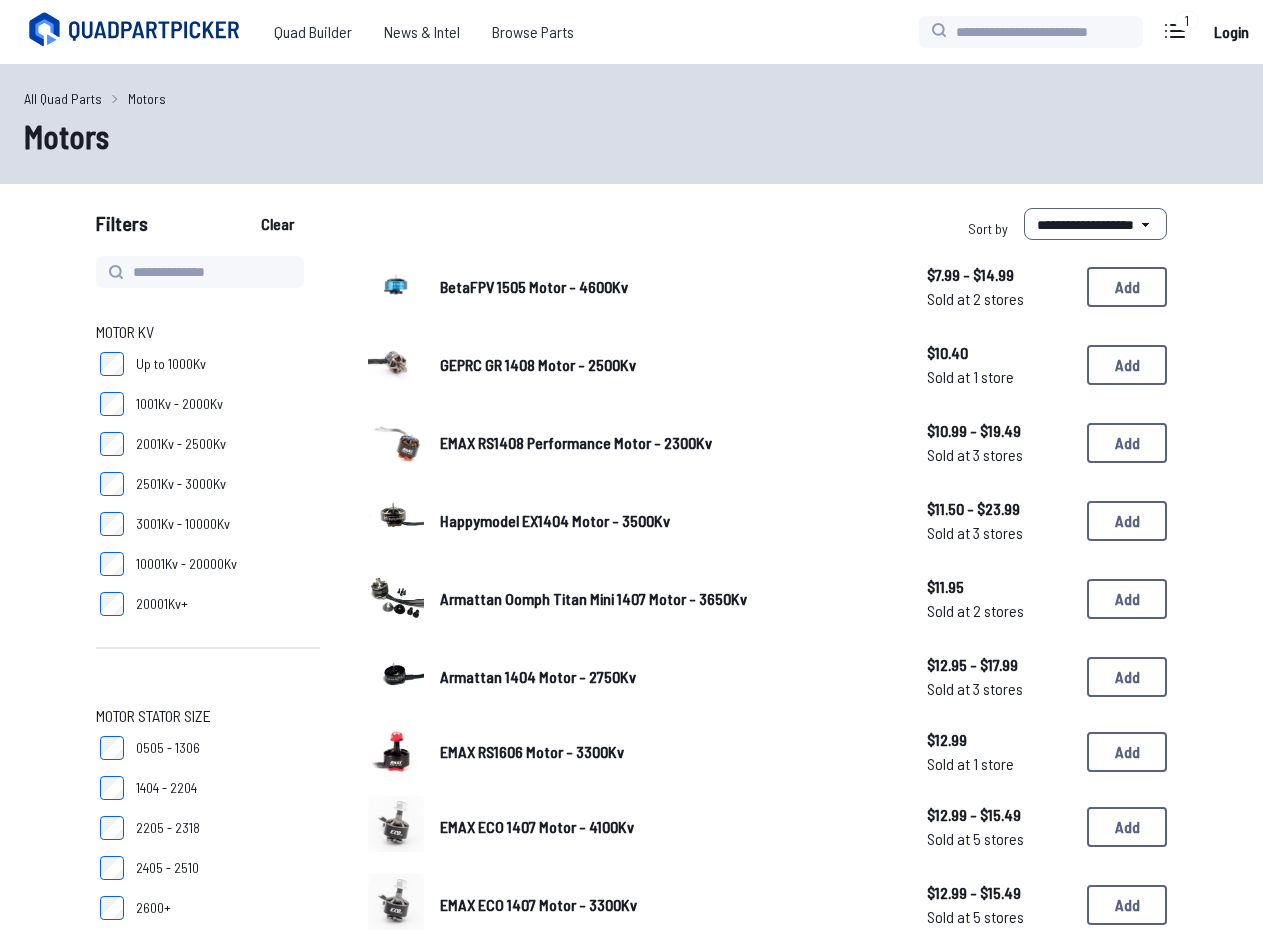 click on "**********" at bounding box center (631, 228) 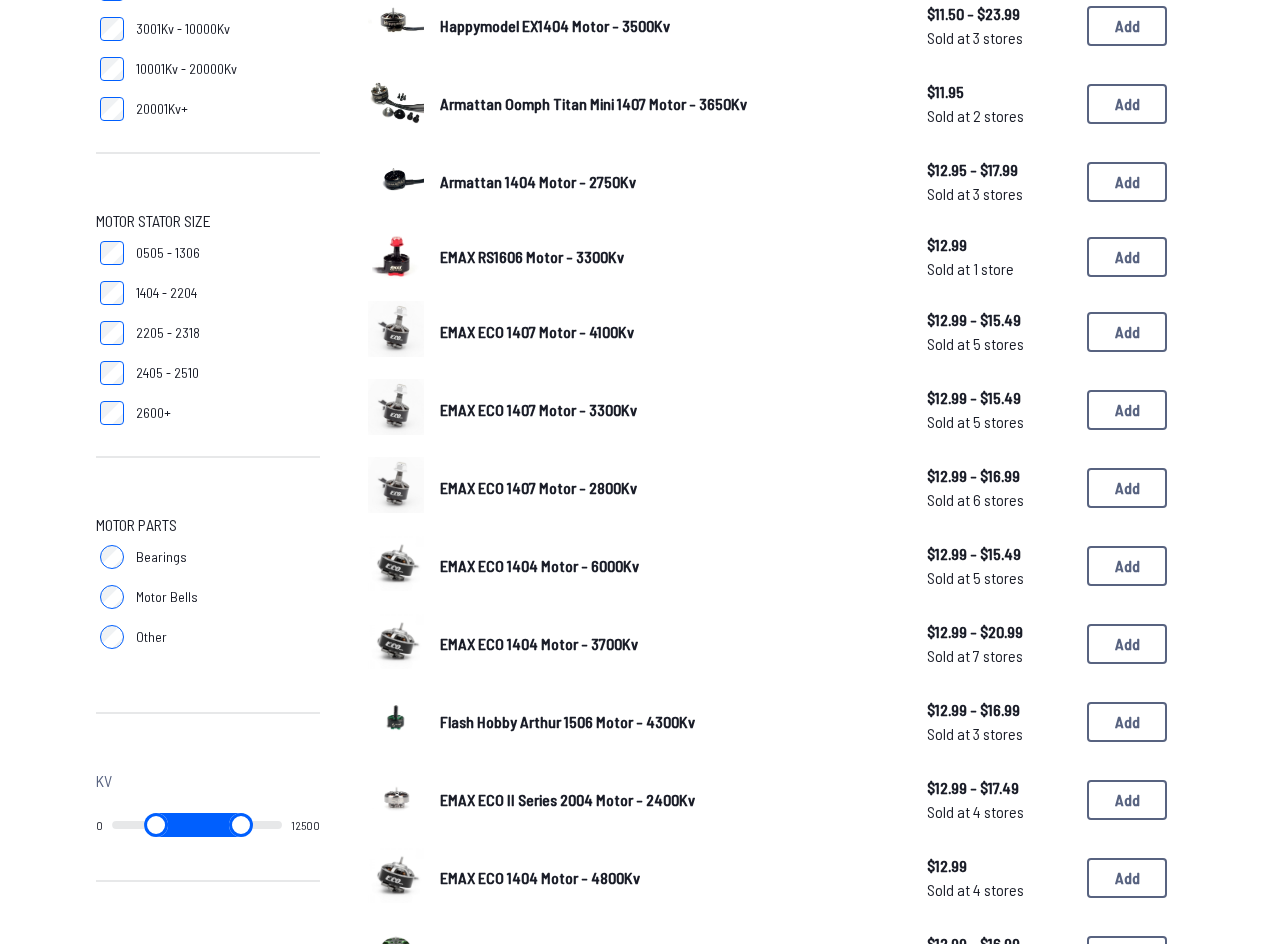 scroll, scrollTop: 700, scrollLeft: 0, axis: vertical 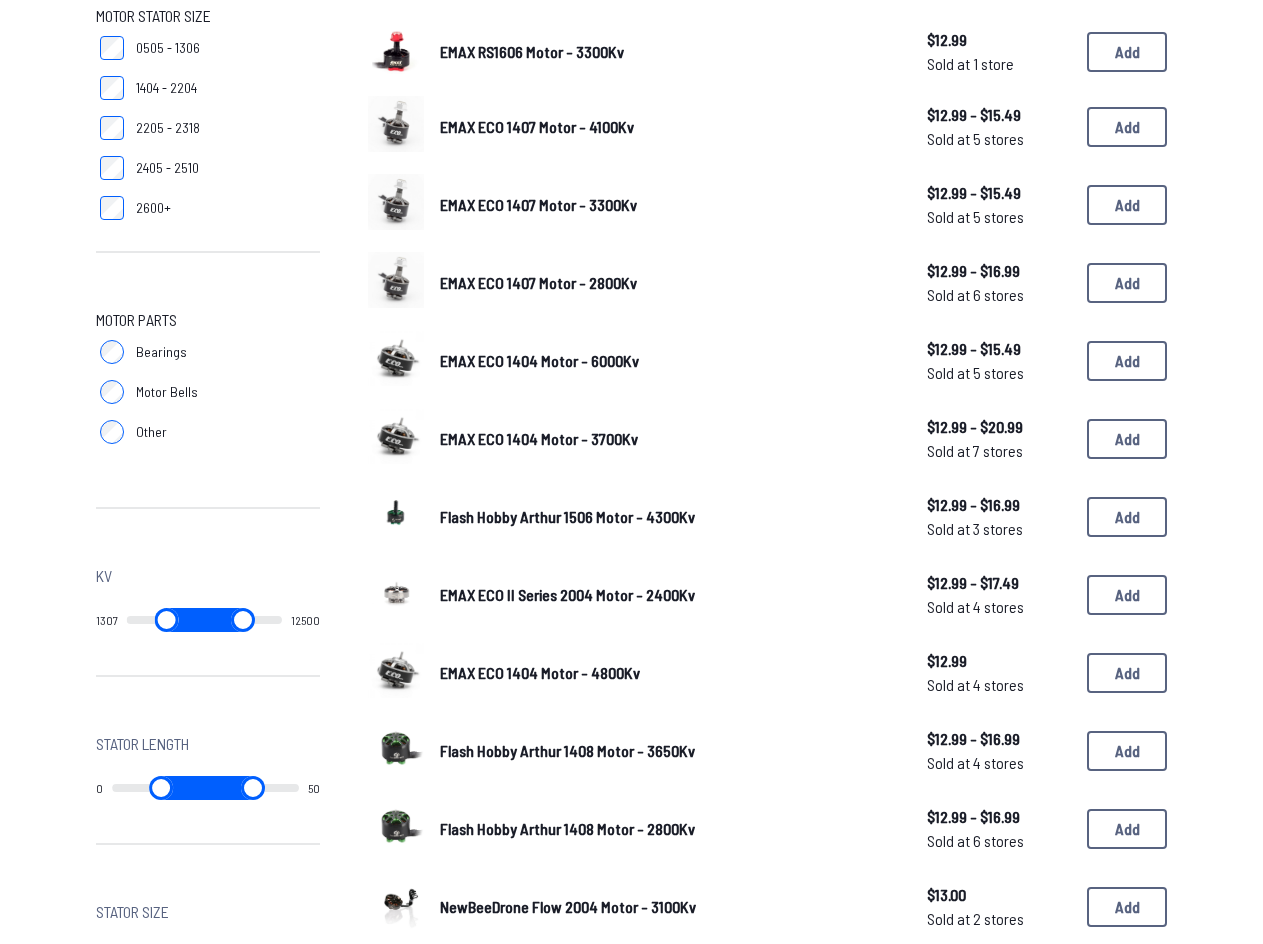 type on "*" 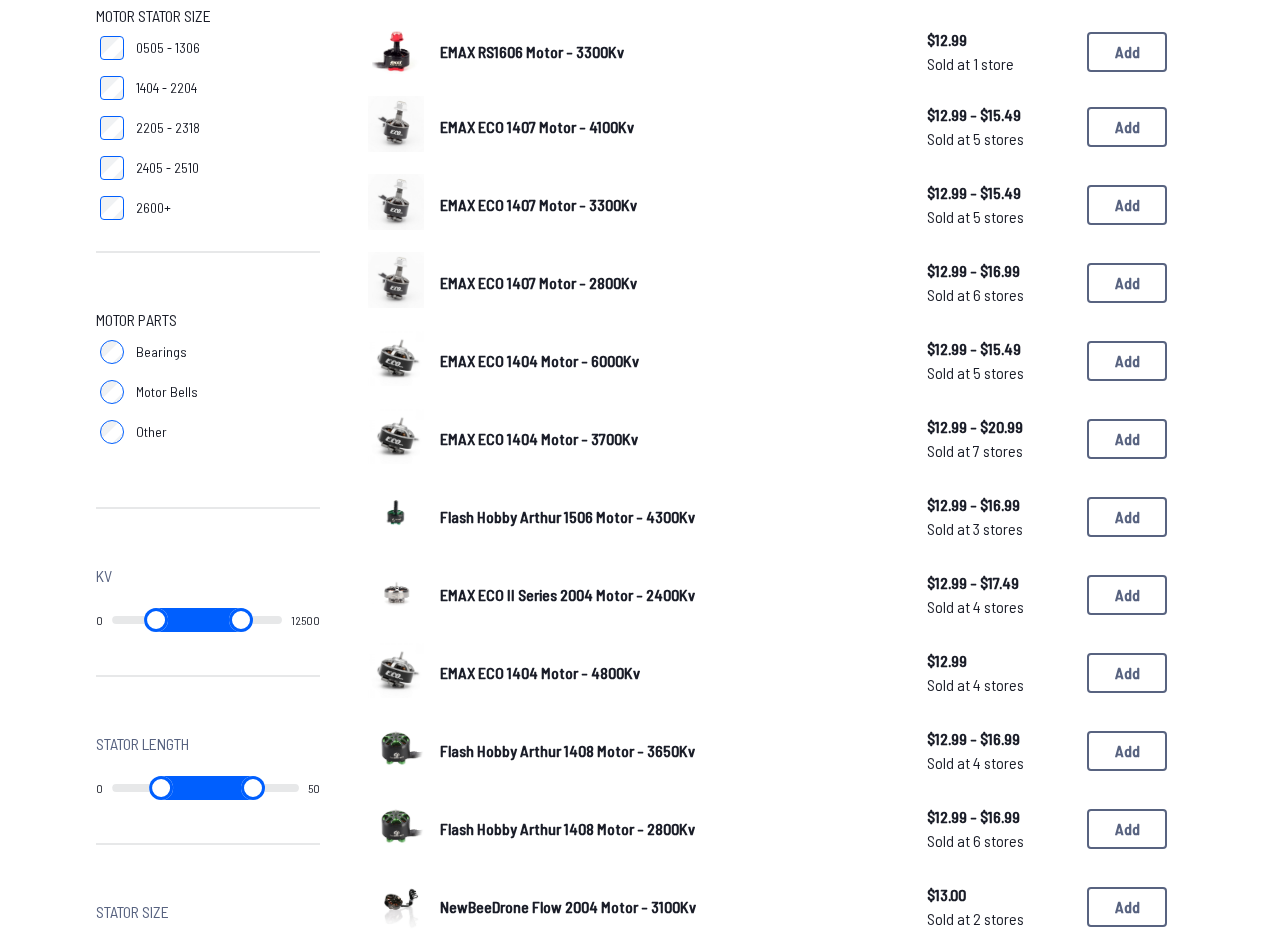 drag, startPoint x: 120, startPoint y: 623, endPoint x: 95, endPoint y: 627, distance: 25.317978 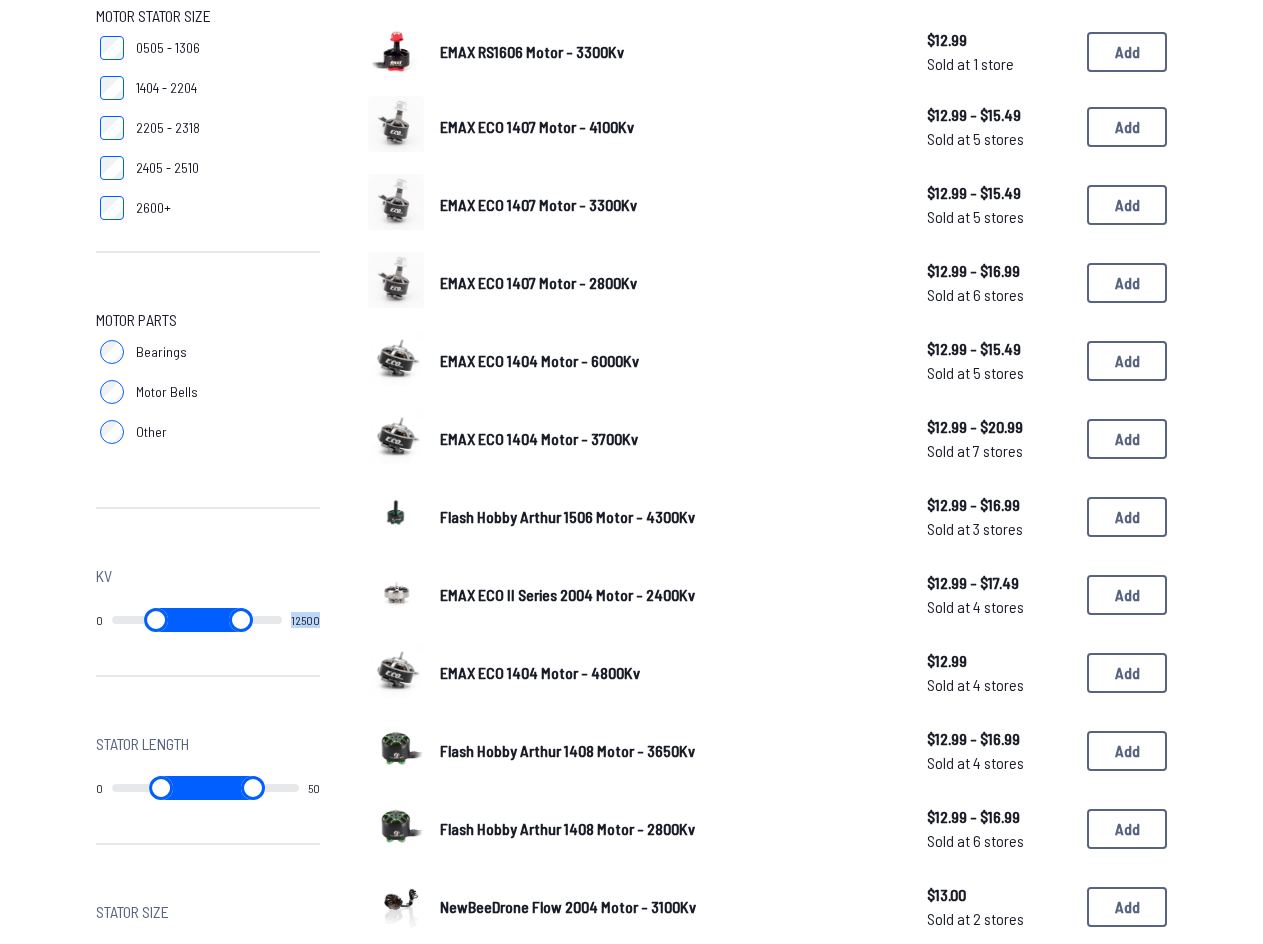 click on "12500" at bounding box center [305, 620] 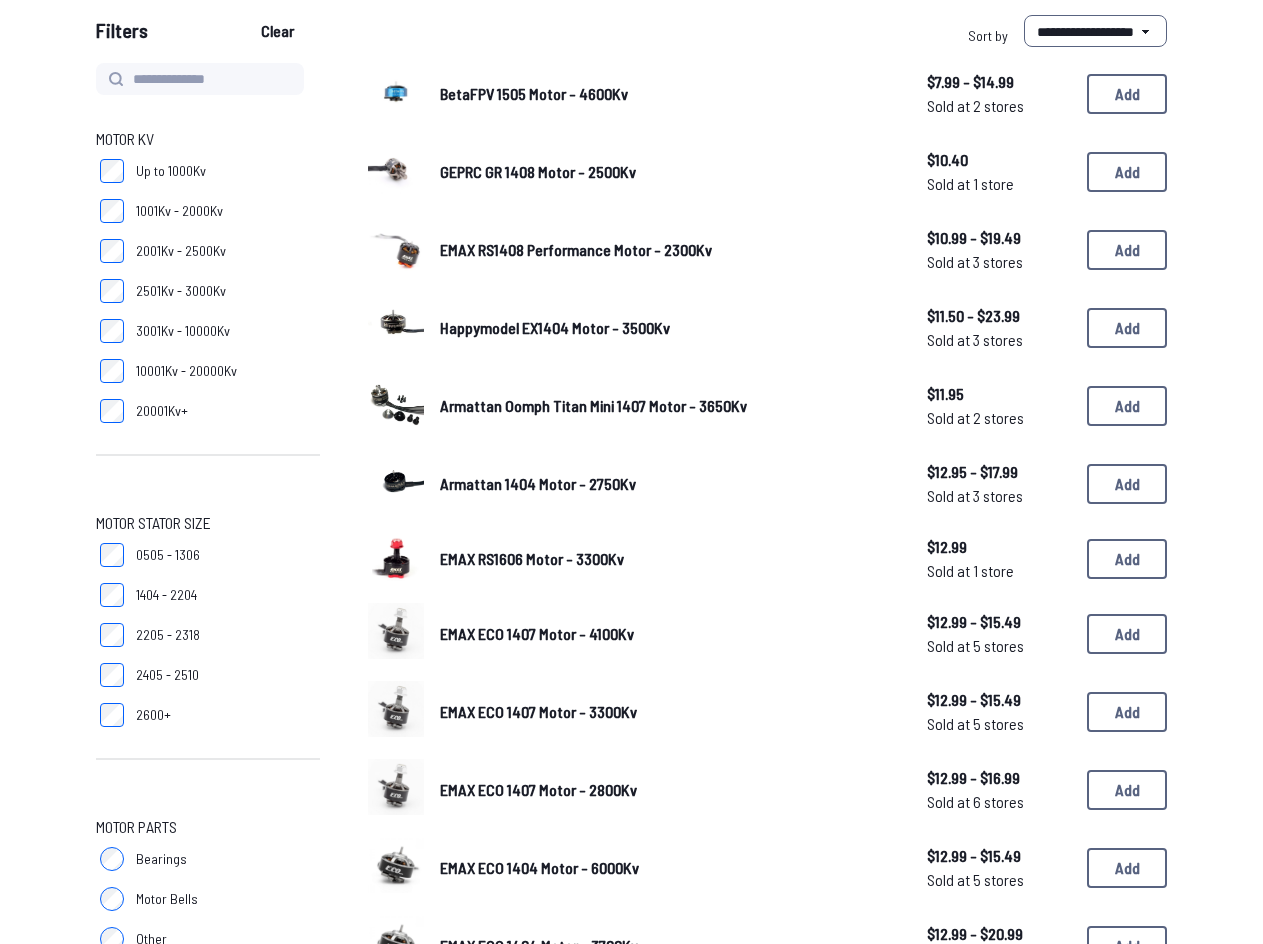 scroll, scrollTop: 200, scrollLeft: 0, axis: vertical 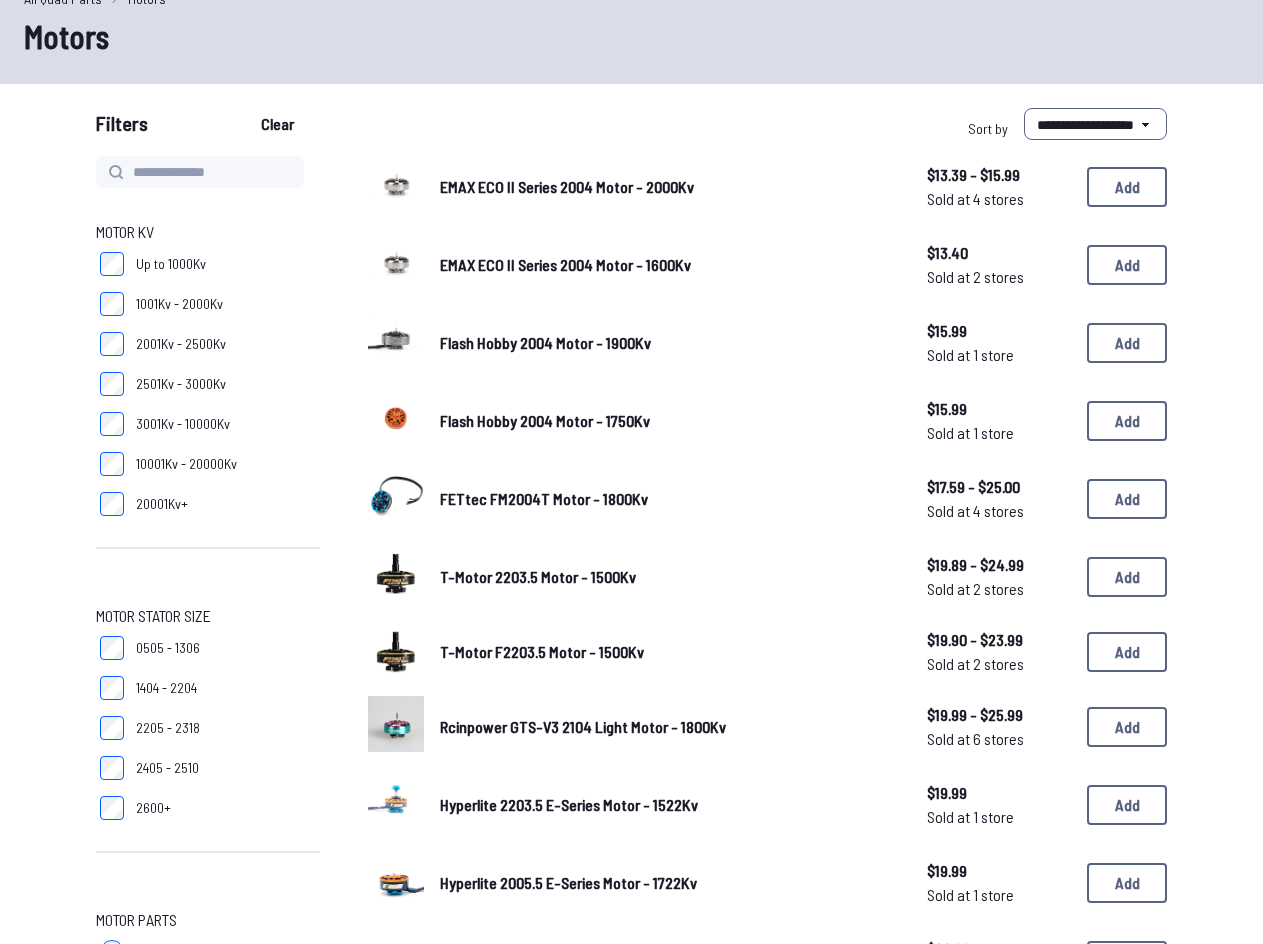 click on "EMAX ECO II Series 2004 Motor - 2000Kv" at bounding box center [567, 186] 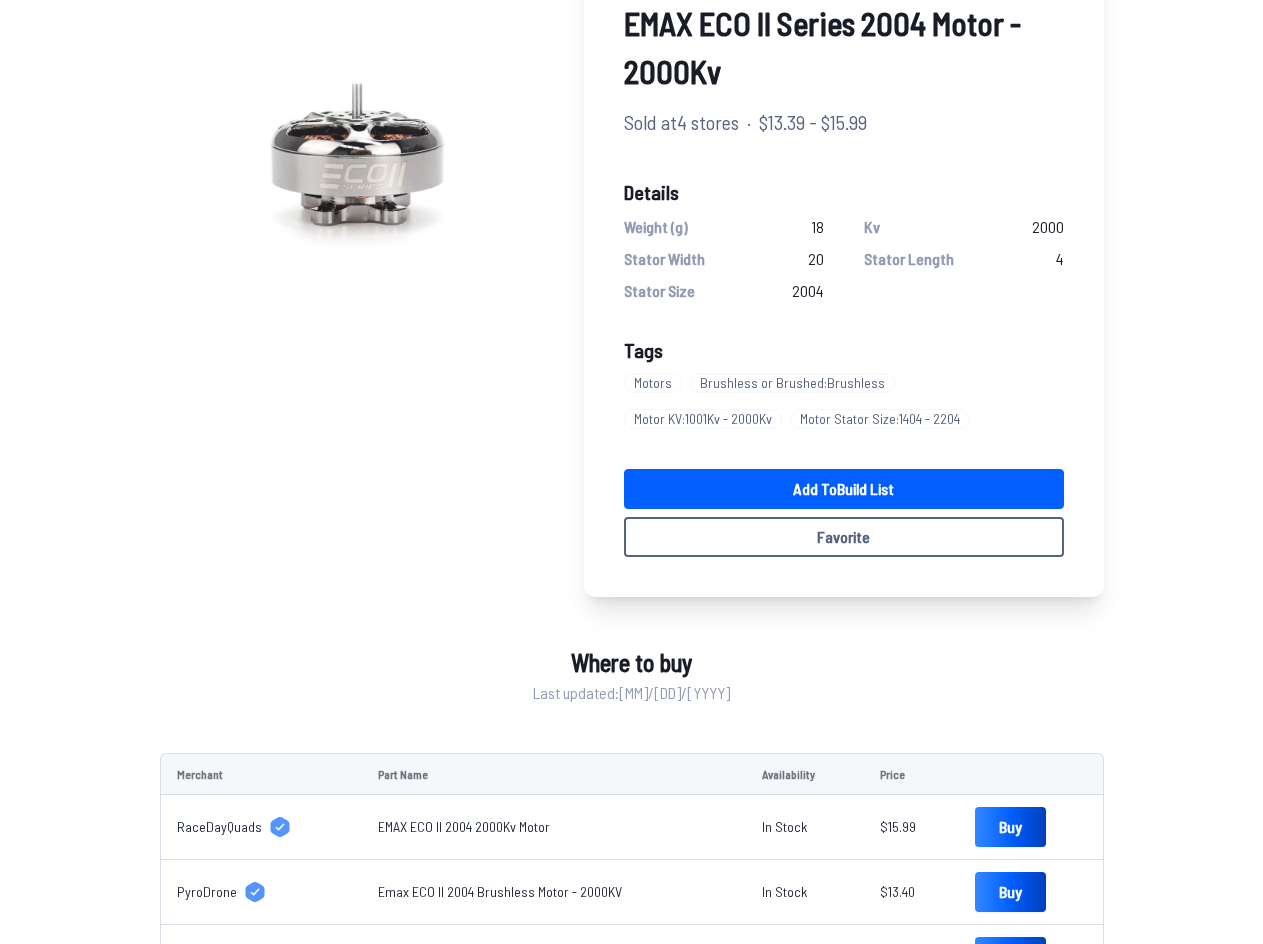 scroll, scrollTop: 236, scrollLeft: 0, axis: vertical 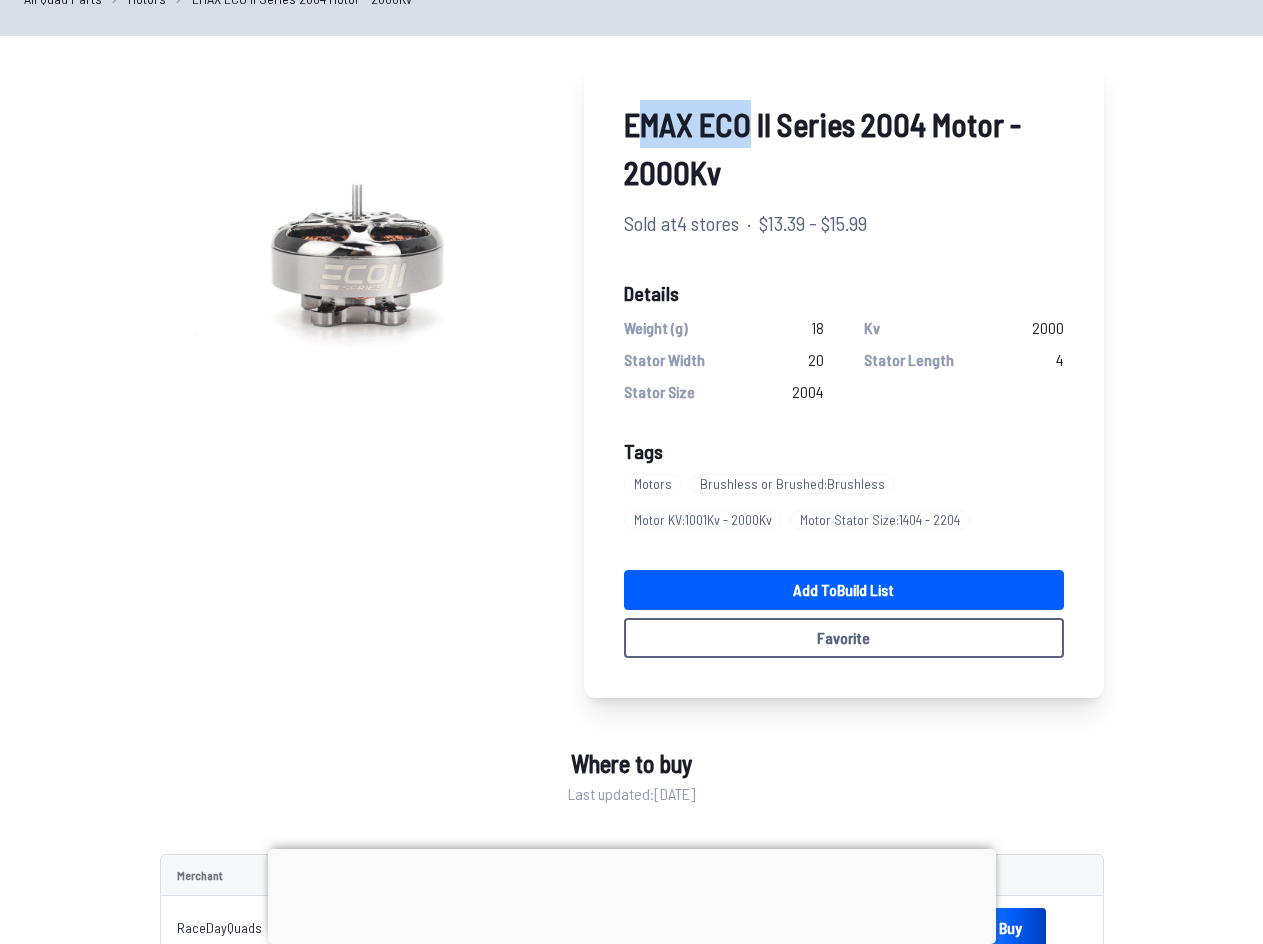 drag, startPoint x: 637, startPoint y: 125, endPoint x: 762, endPoint y: 129, distance: 125.06398 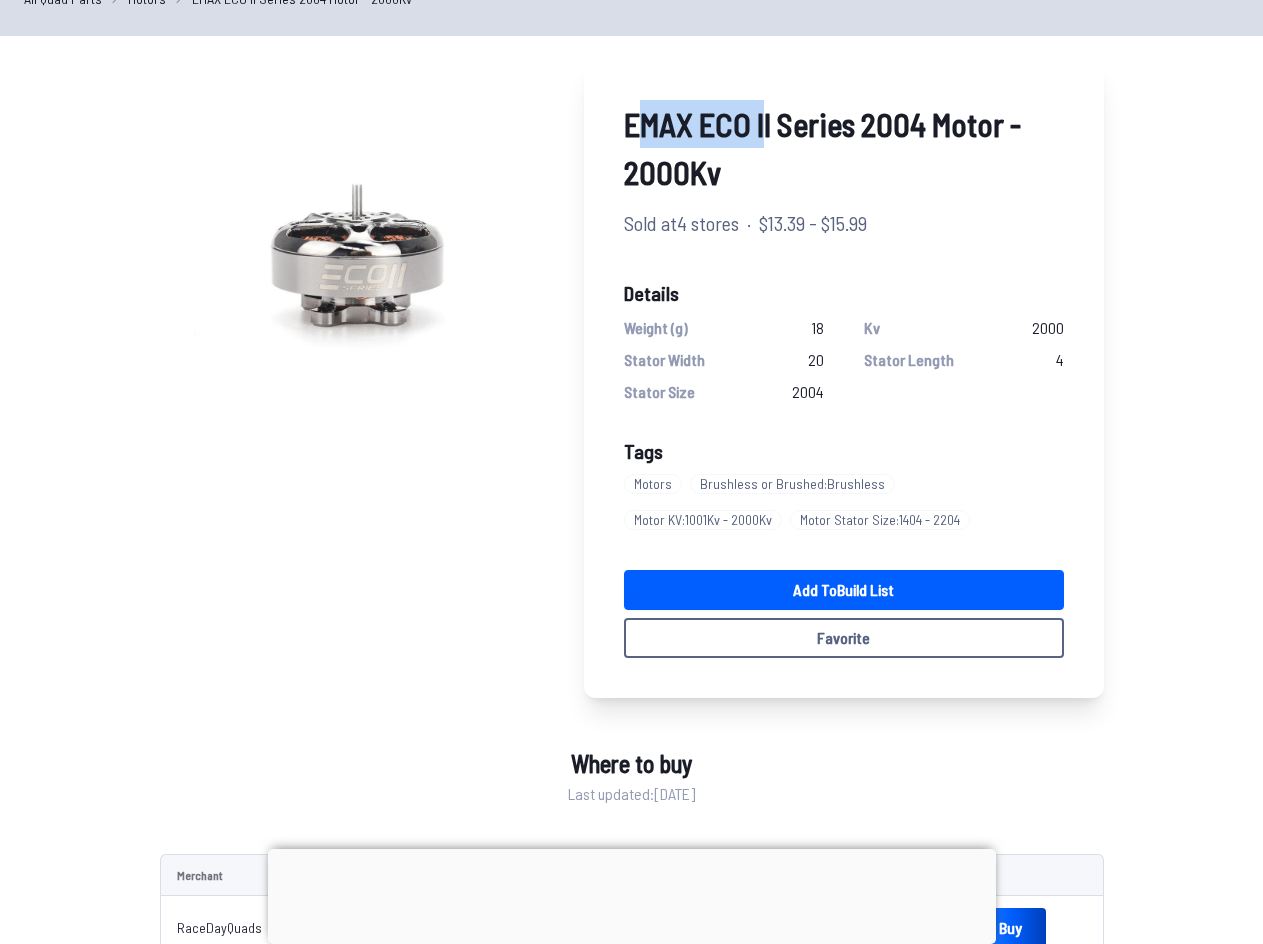 click on "EMAX ECO II Series 2004 Motor - 2000Kv" at bounding box center [844, 148] 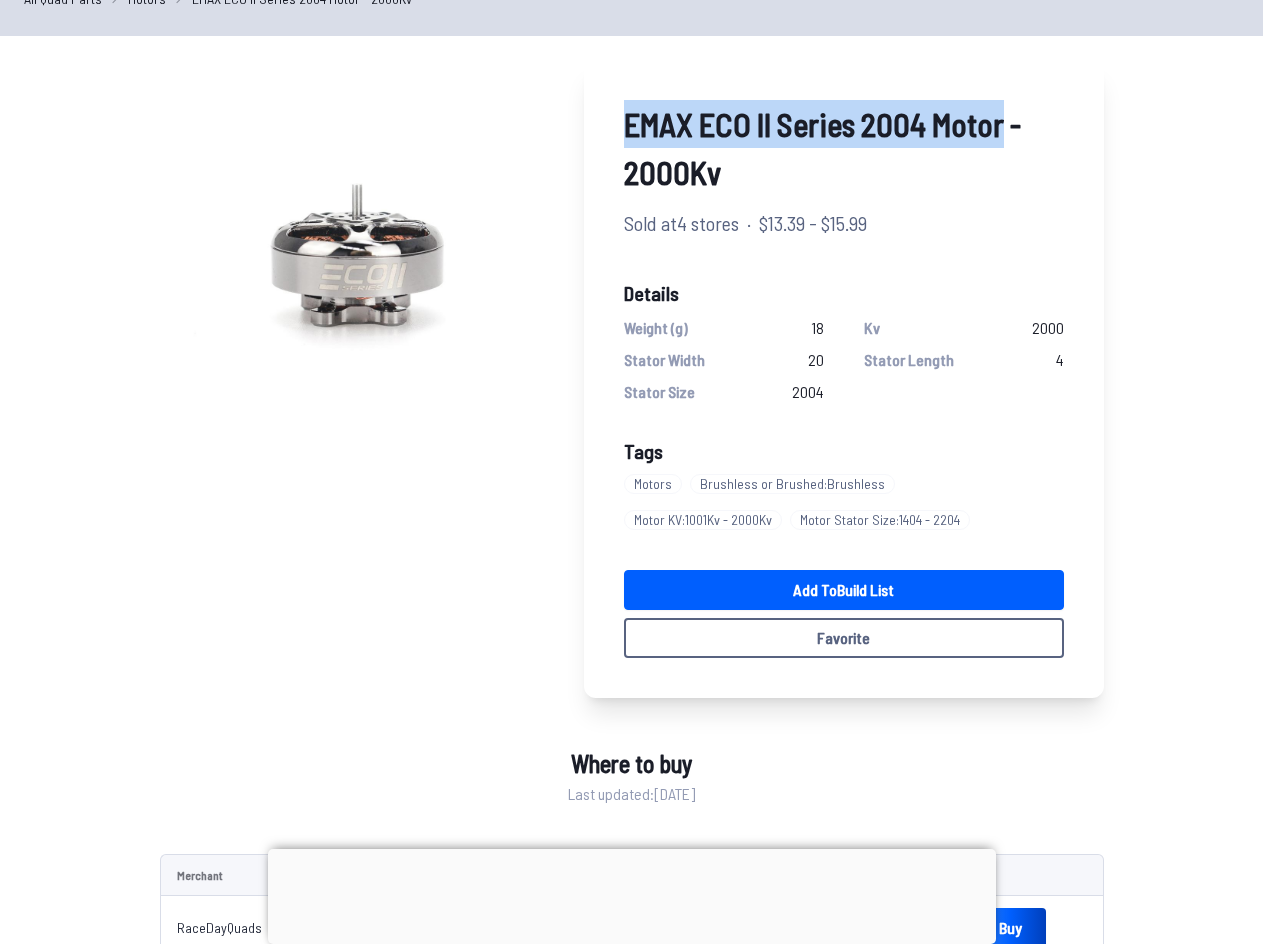 drag, startPoint x: 629, startPoint y: 136, endPoint x: 1003, endPoint y: 137, distance: 374.00134 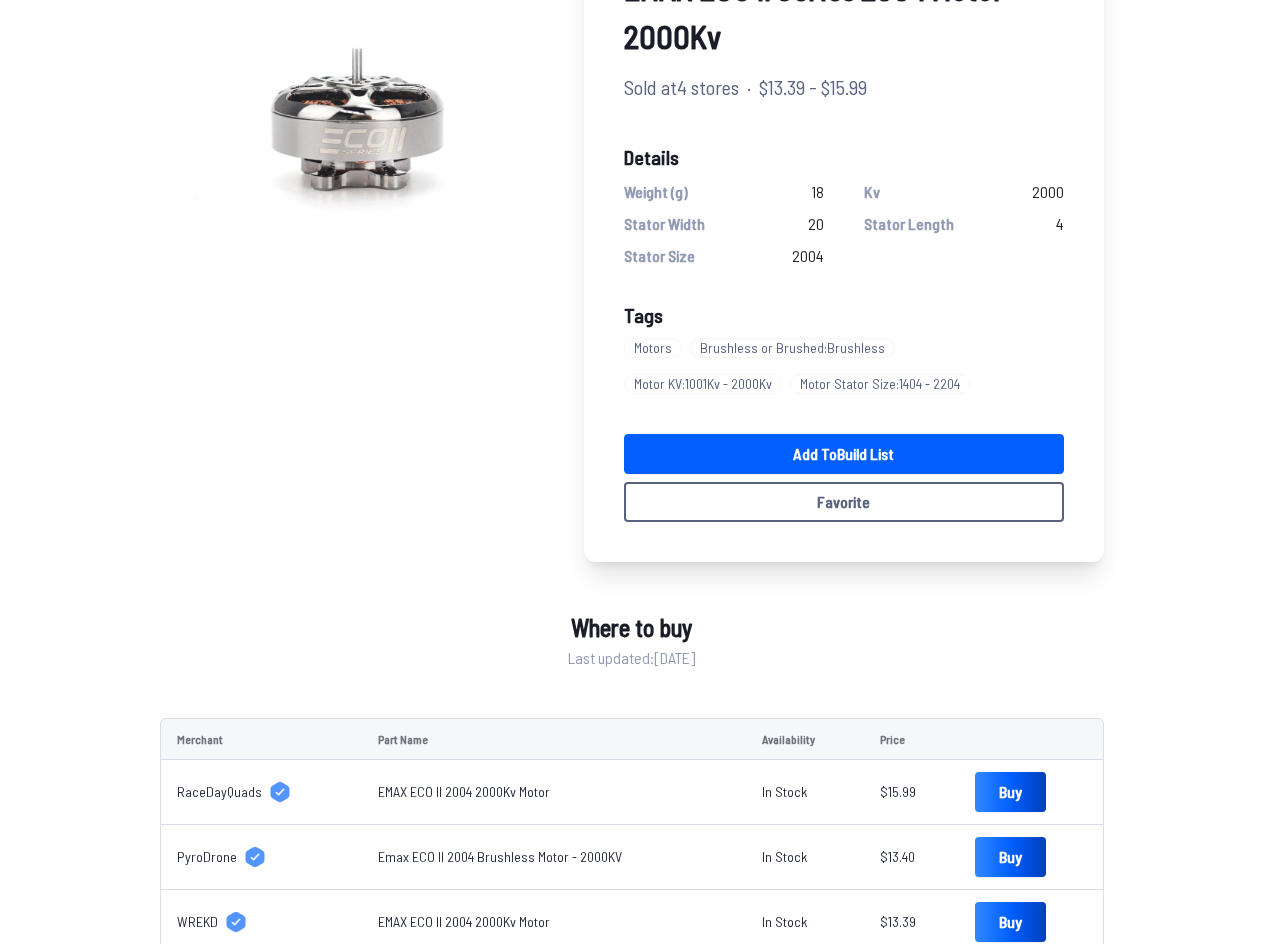 scroll, scrollTop: 236, scrollLeft: 0, axis: vertical 